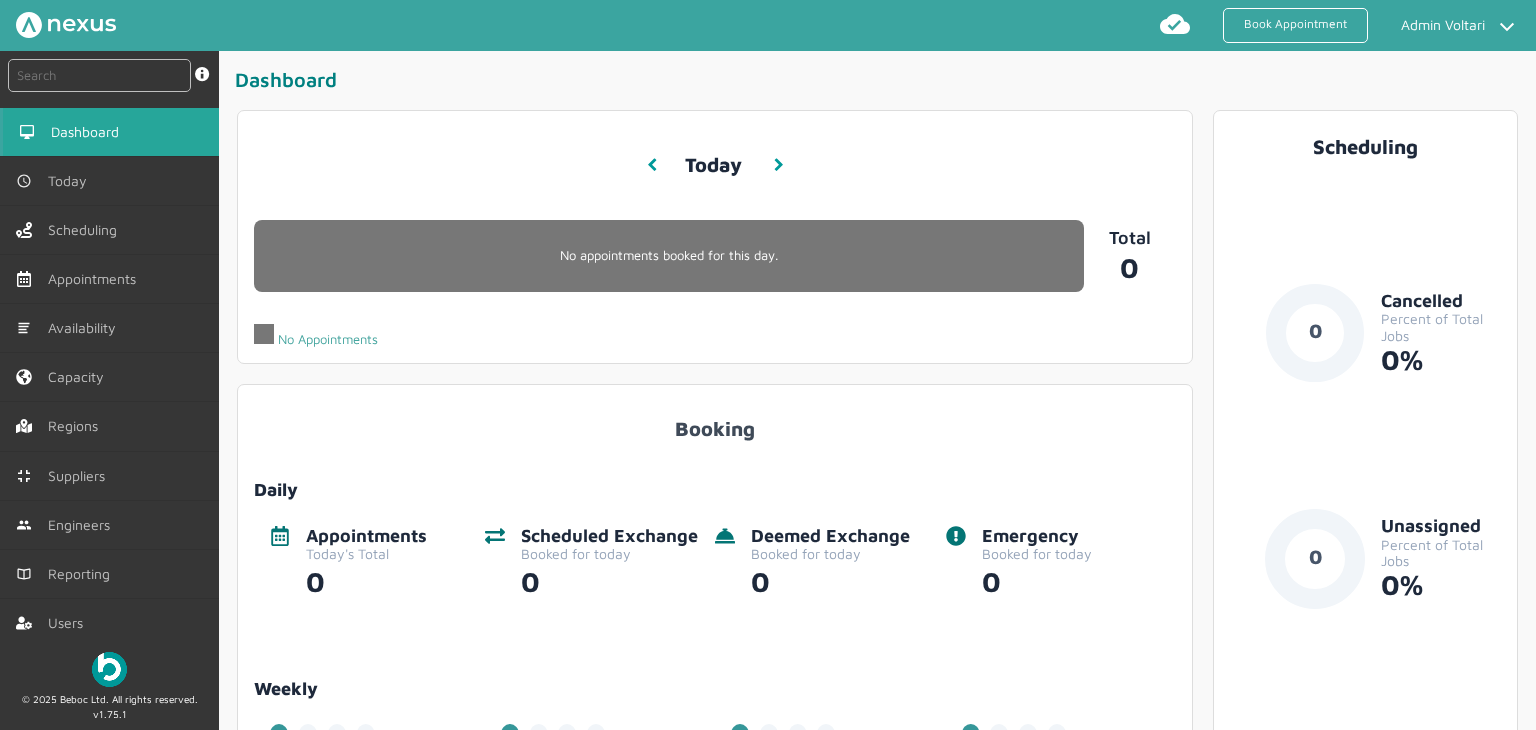 scroll, scrollTop: 0, scrollLeft: 0, axis: both 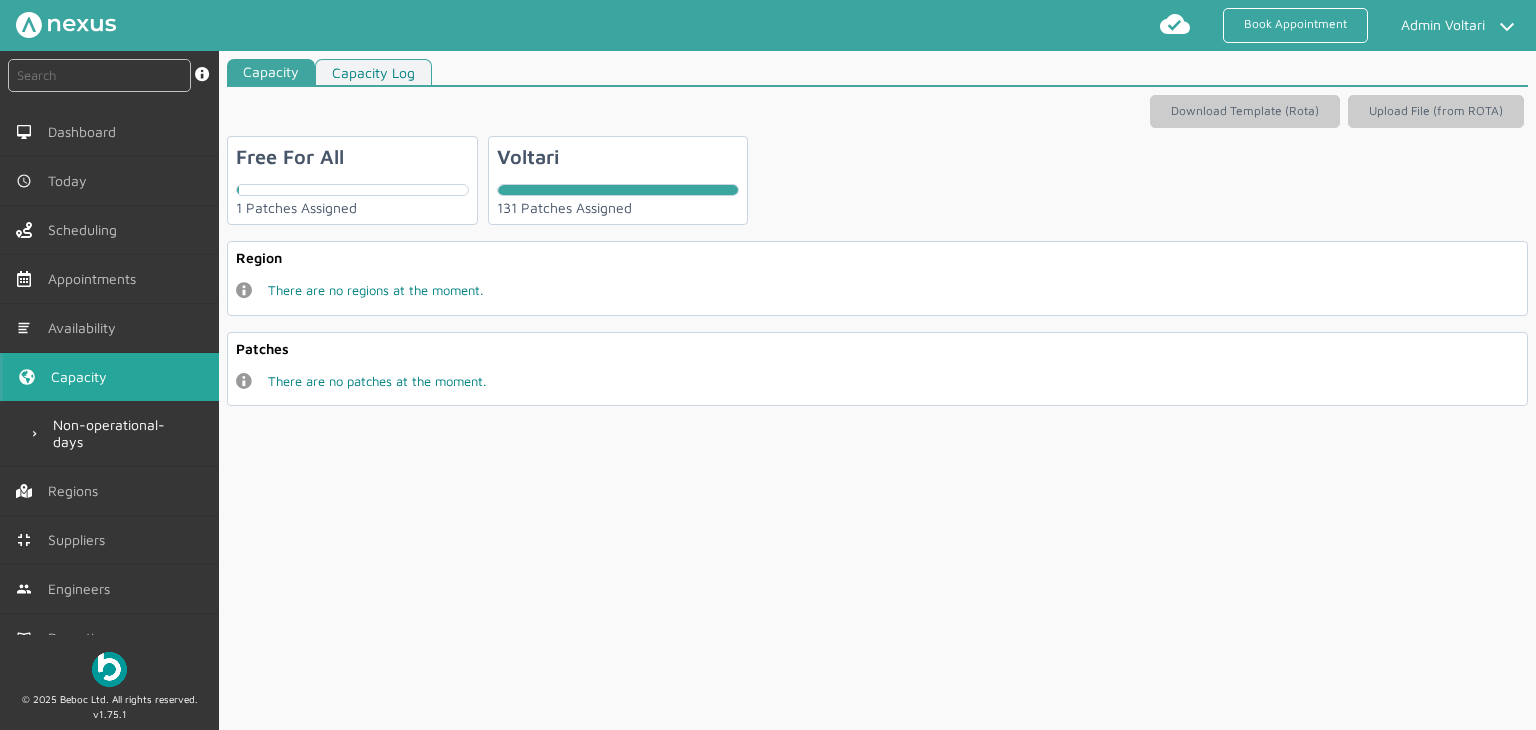 click on "Voltari   131 Patches Assigned" 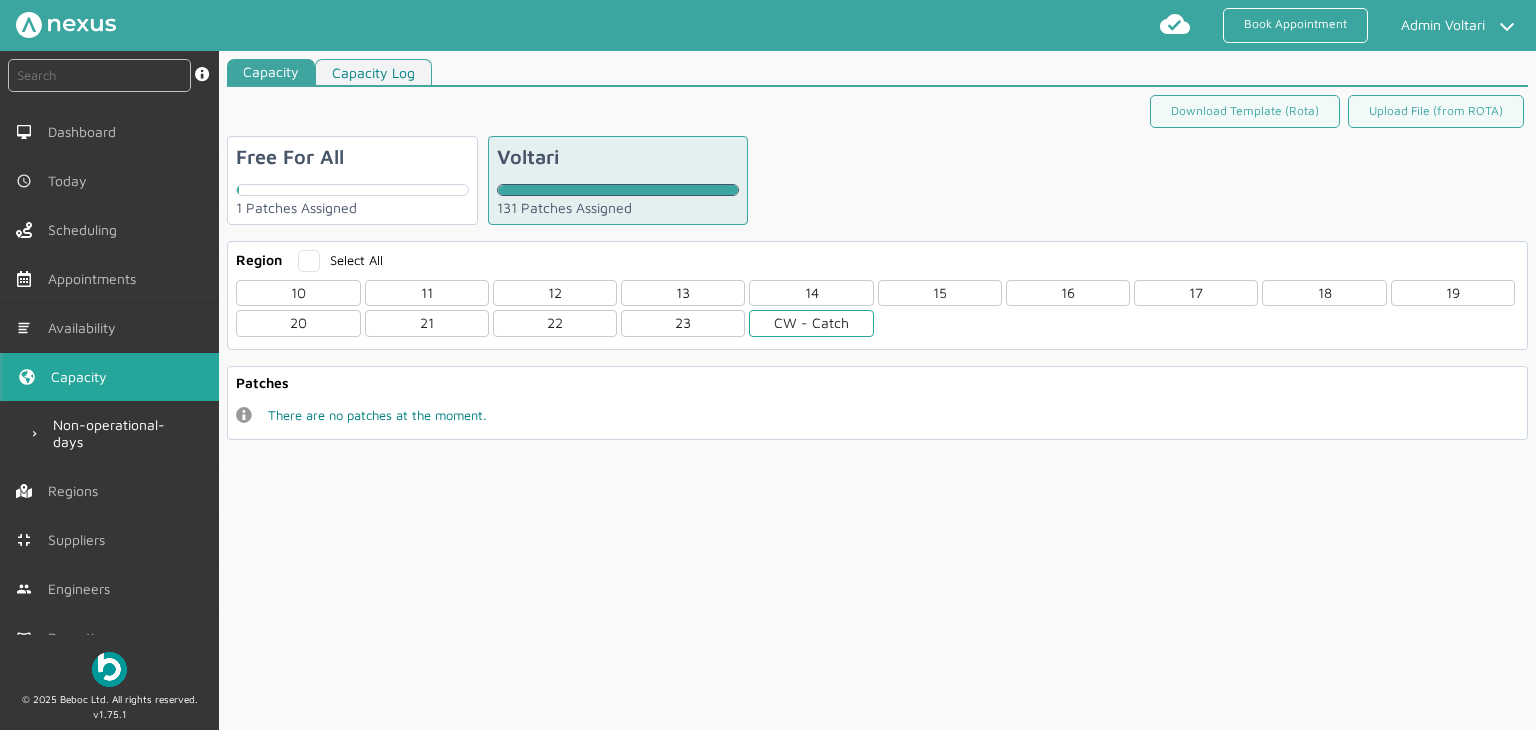 click on "CW - Catch" 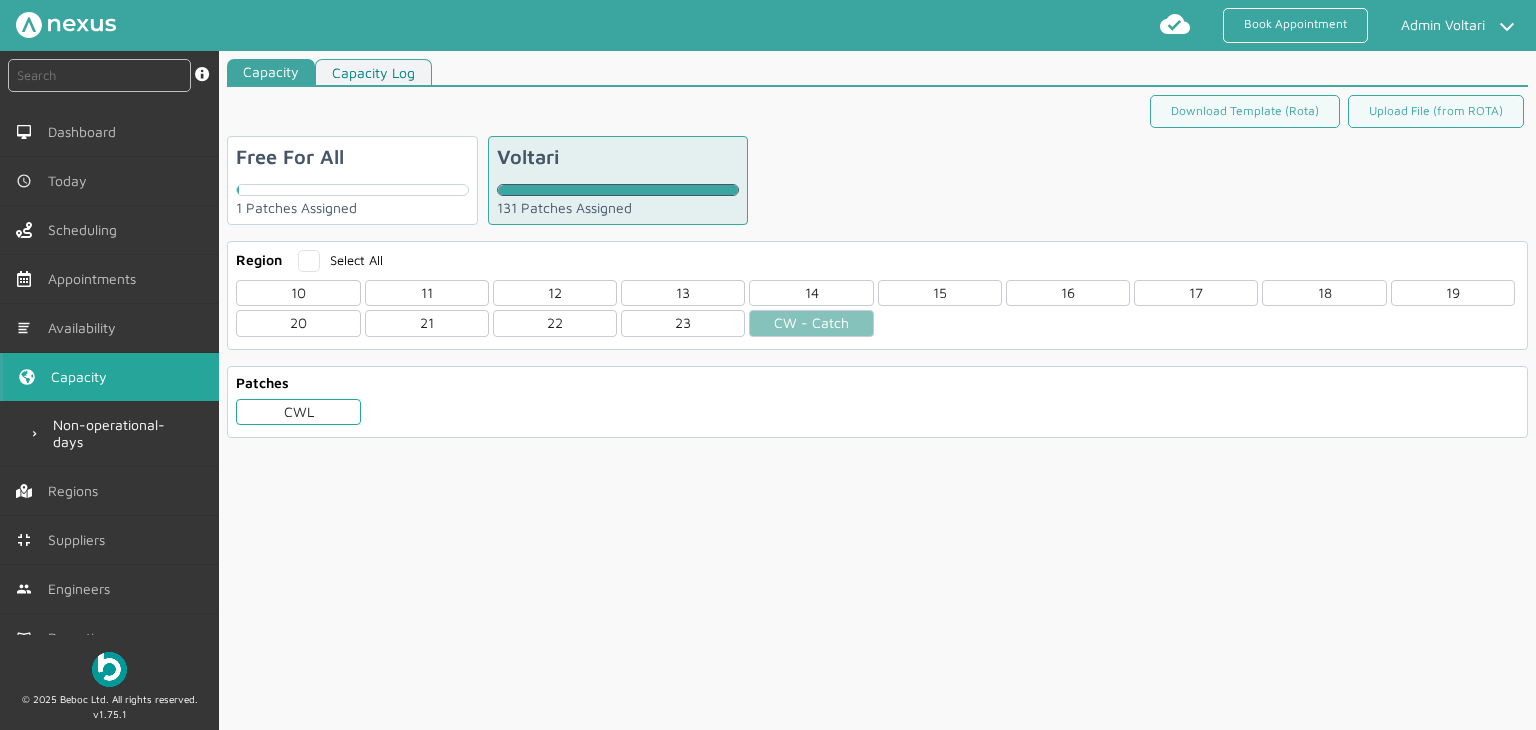click on "CWL" 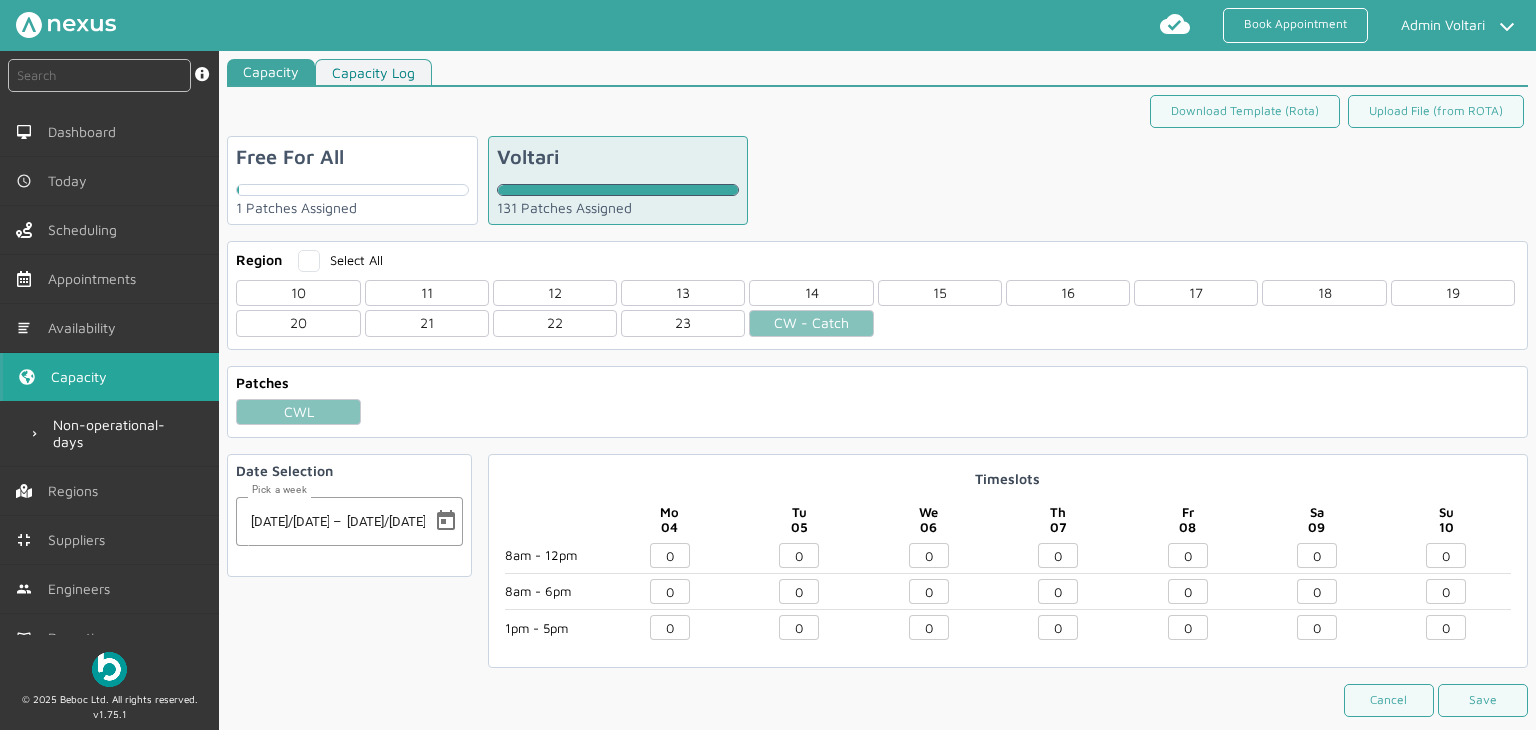 drag, startPoint x: 806, startPoint y: 556, endPoint x: 781, endPoint y: 557, distance: 25.019993 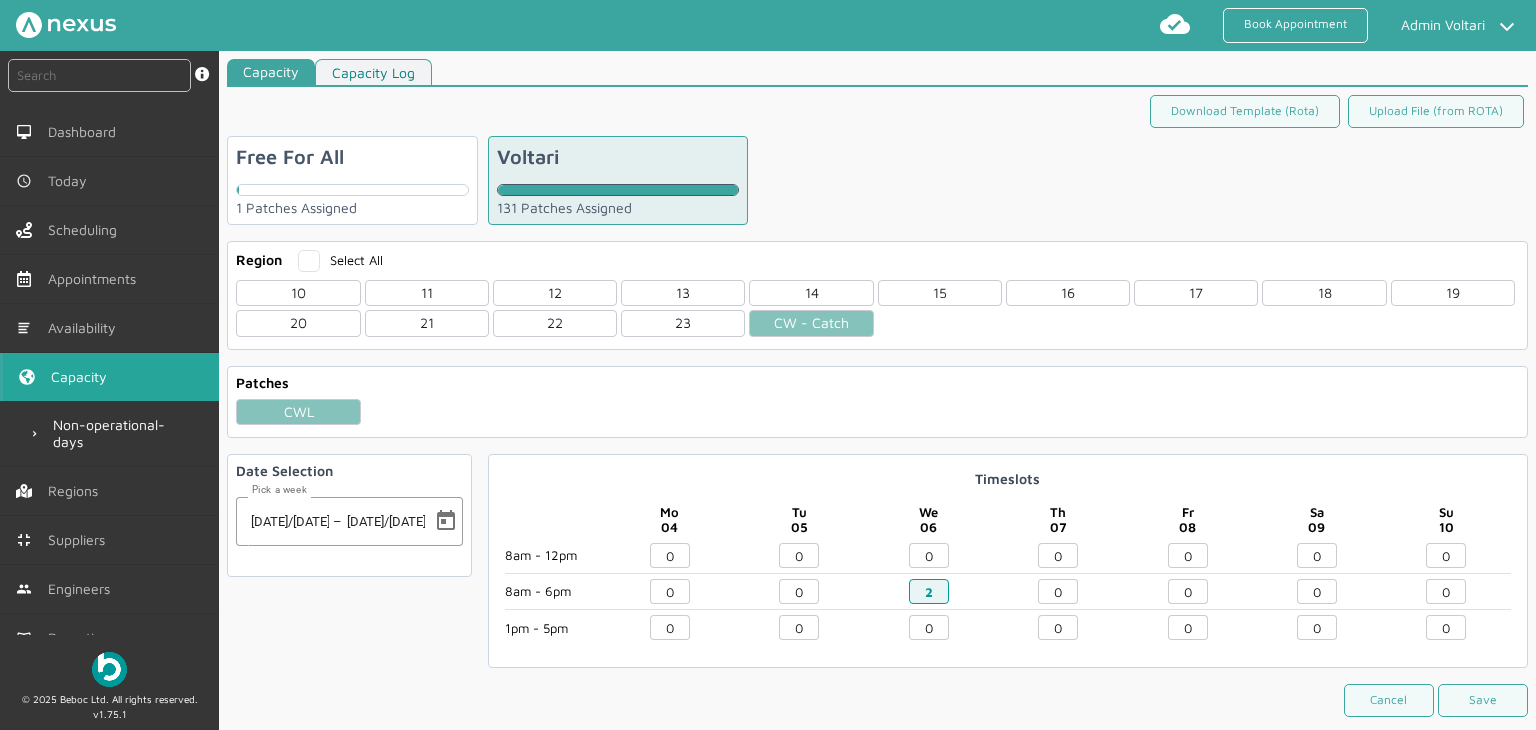 type on "2" 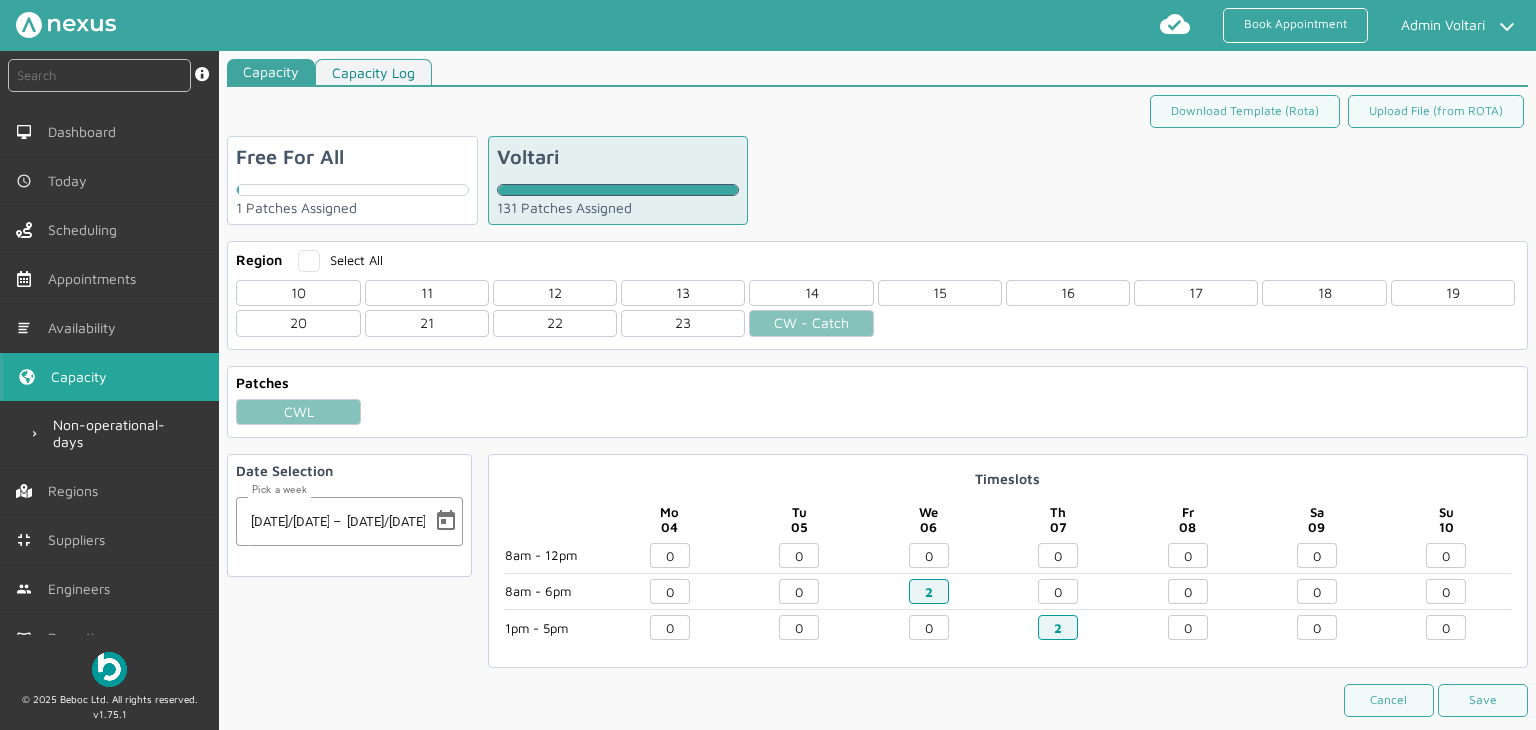 type on "2" 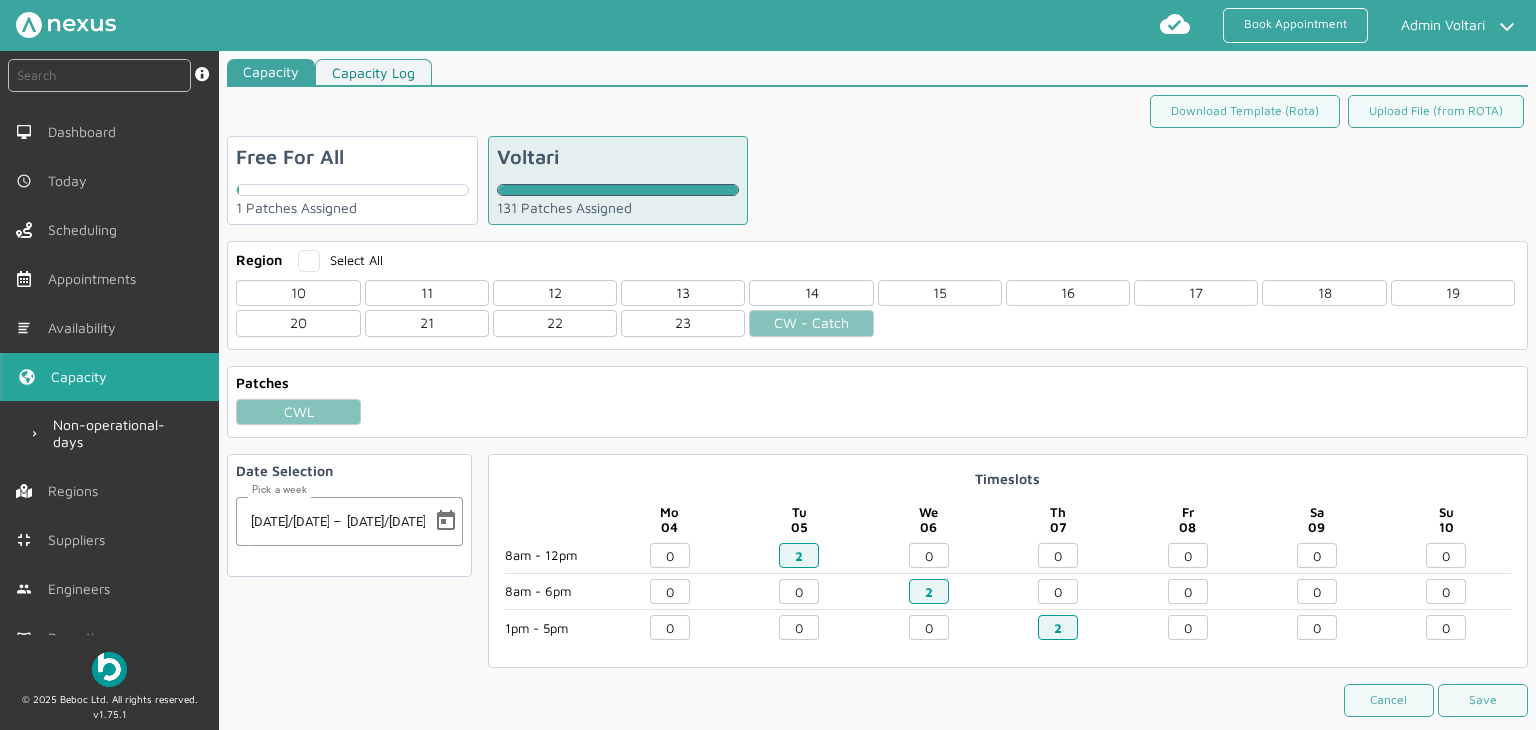 type on "2" 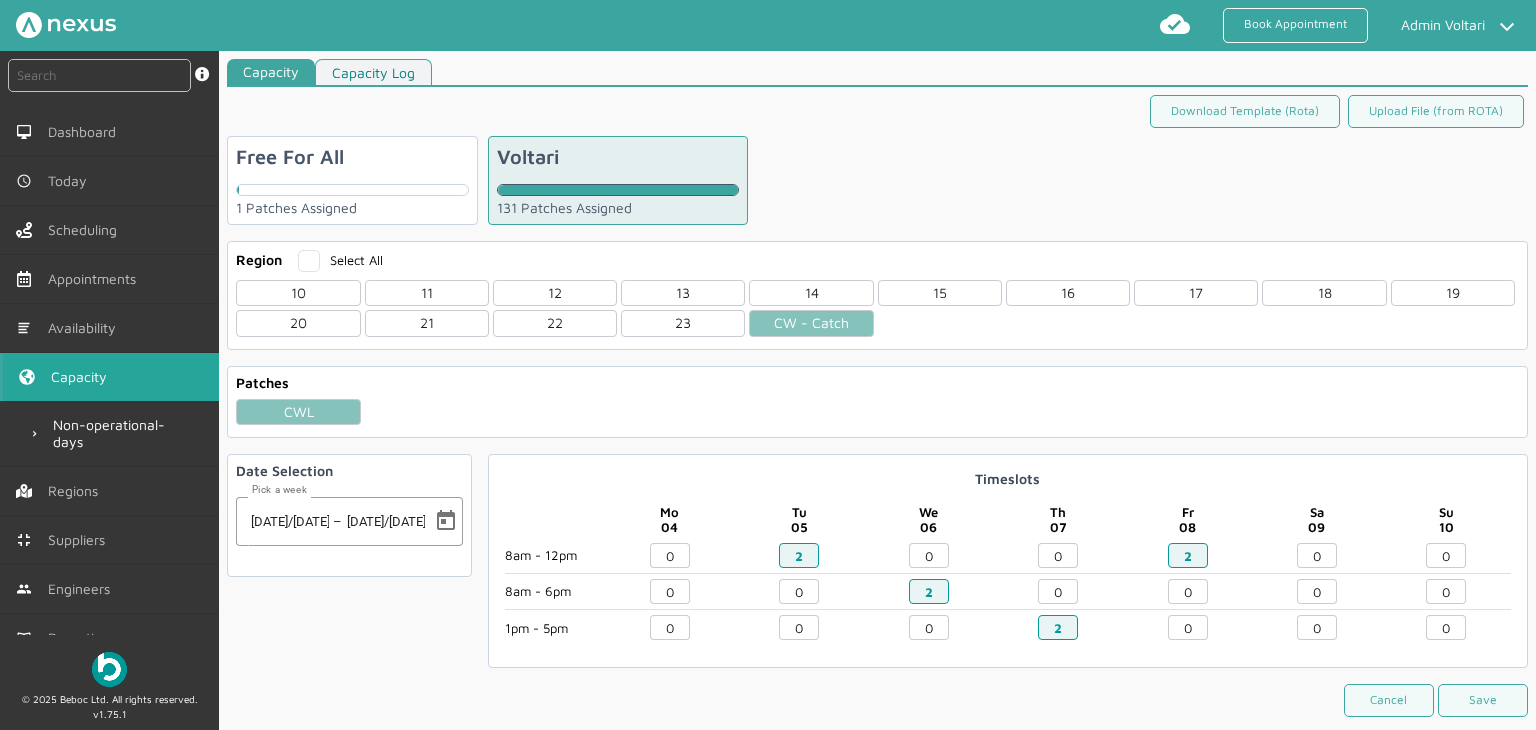 type on "2" 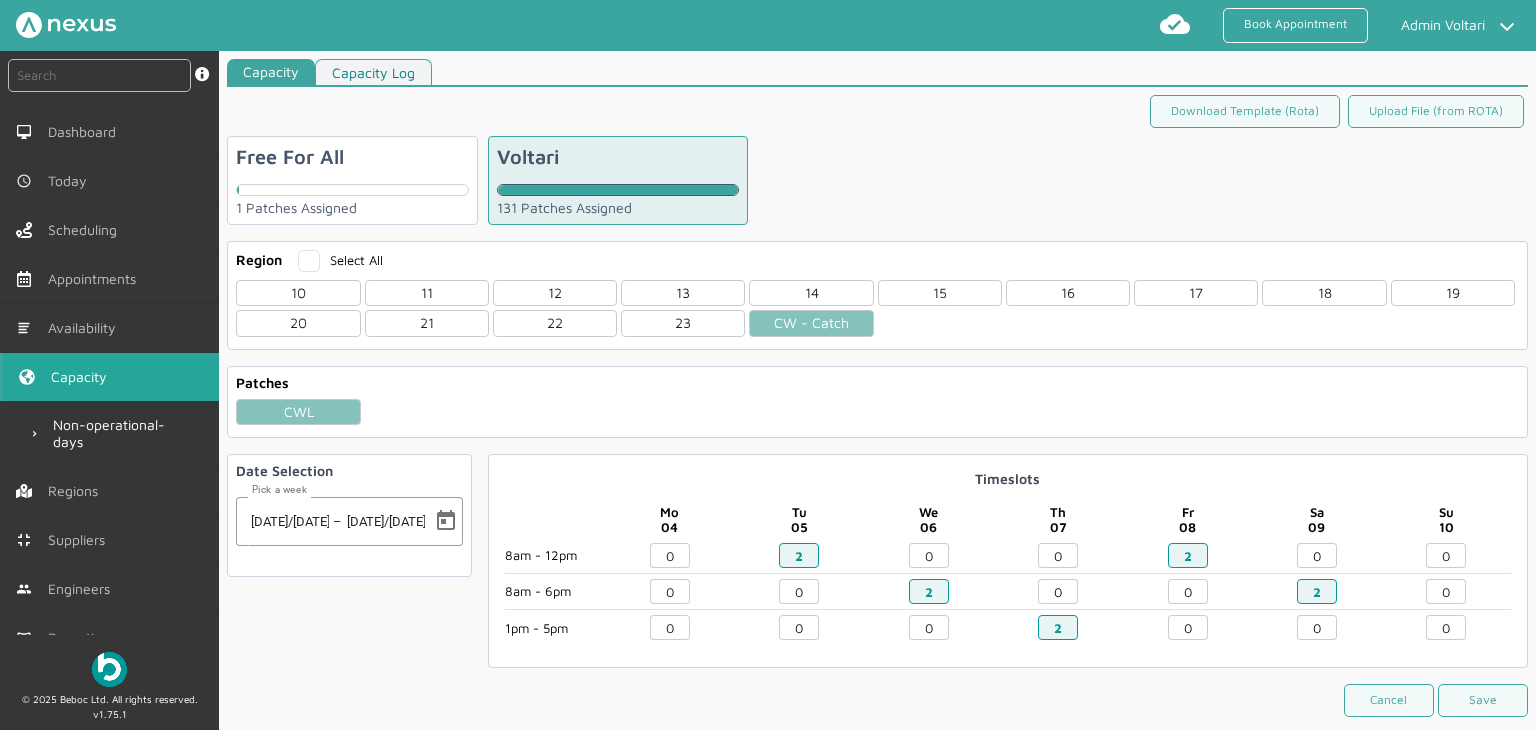 type on "2" 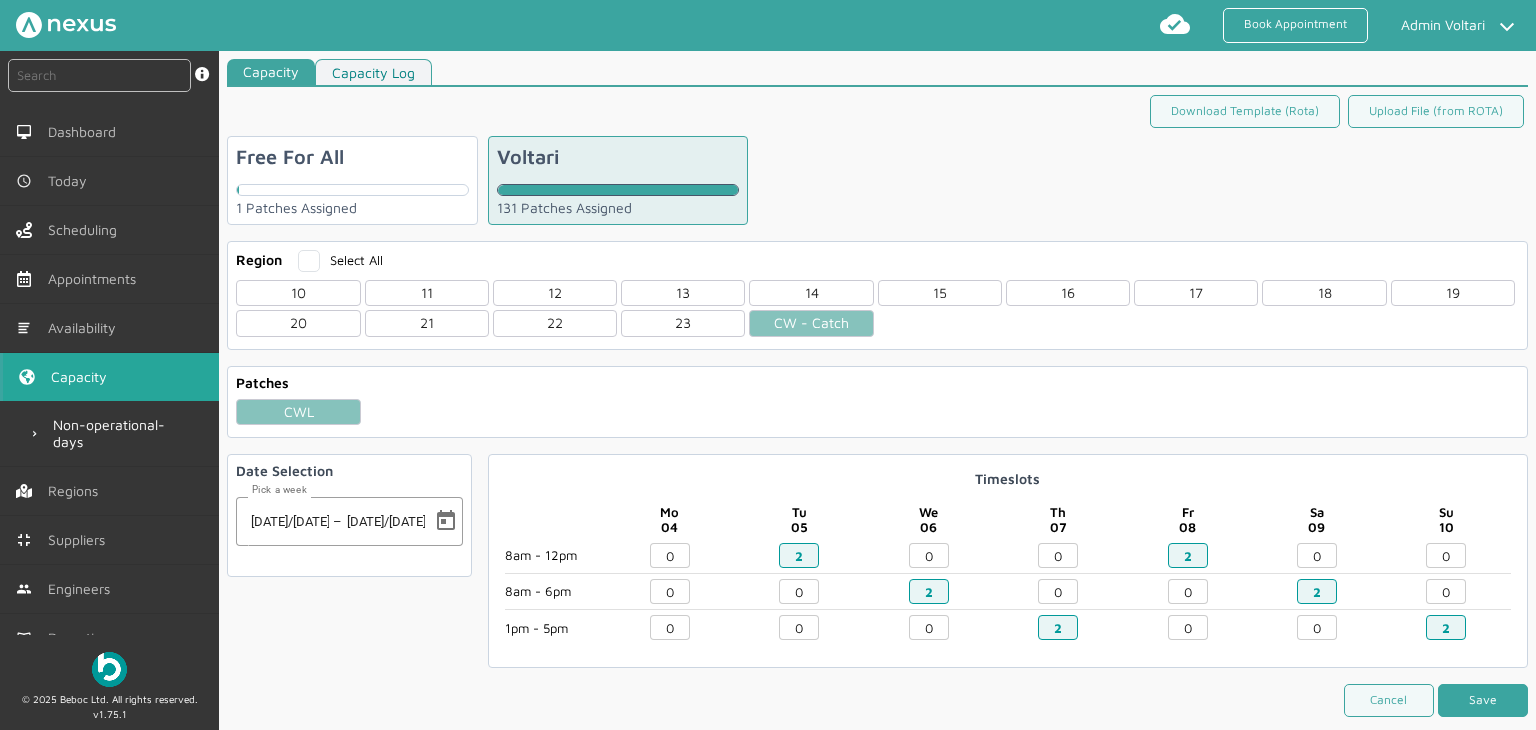type on "2" 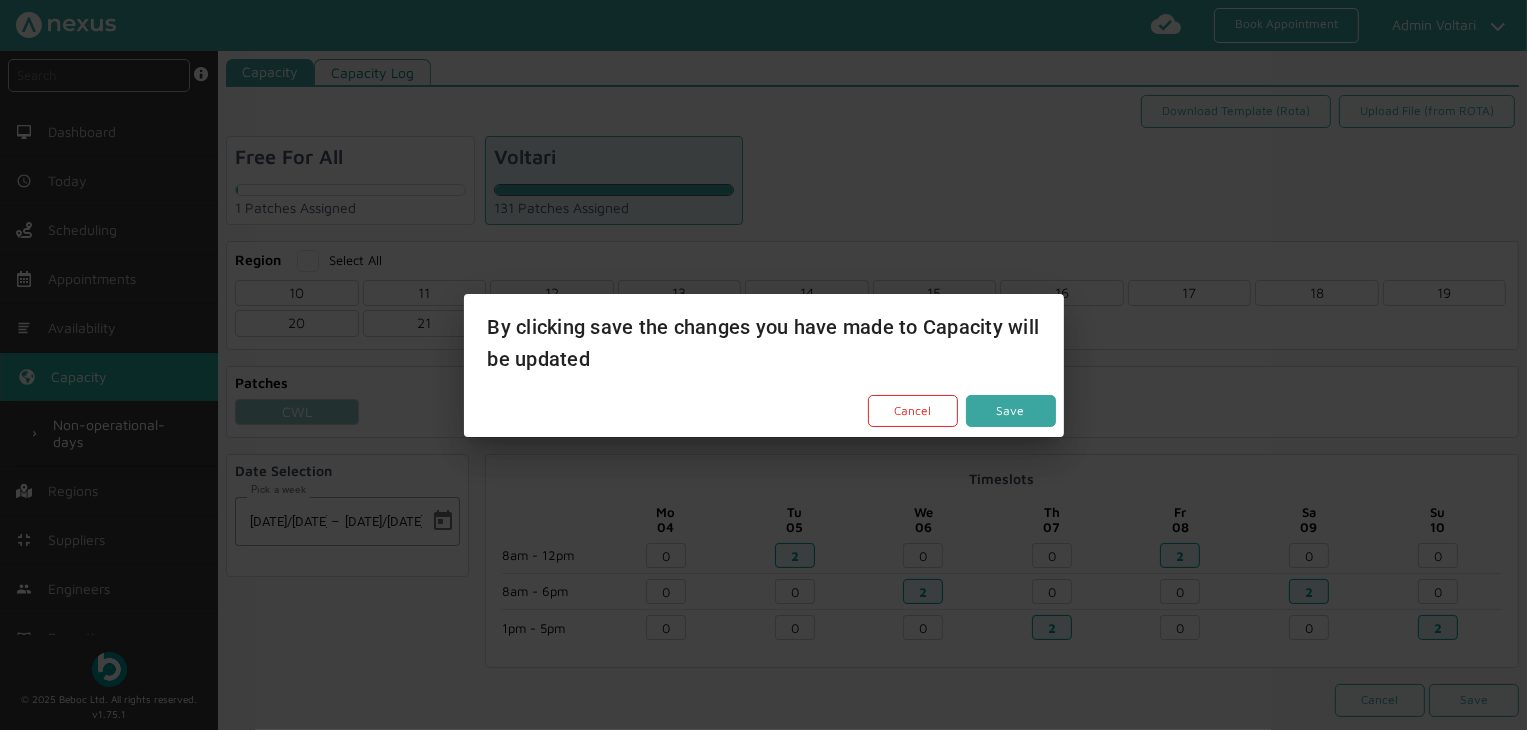 click on "Save" at bounding box center [1011, 411] 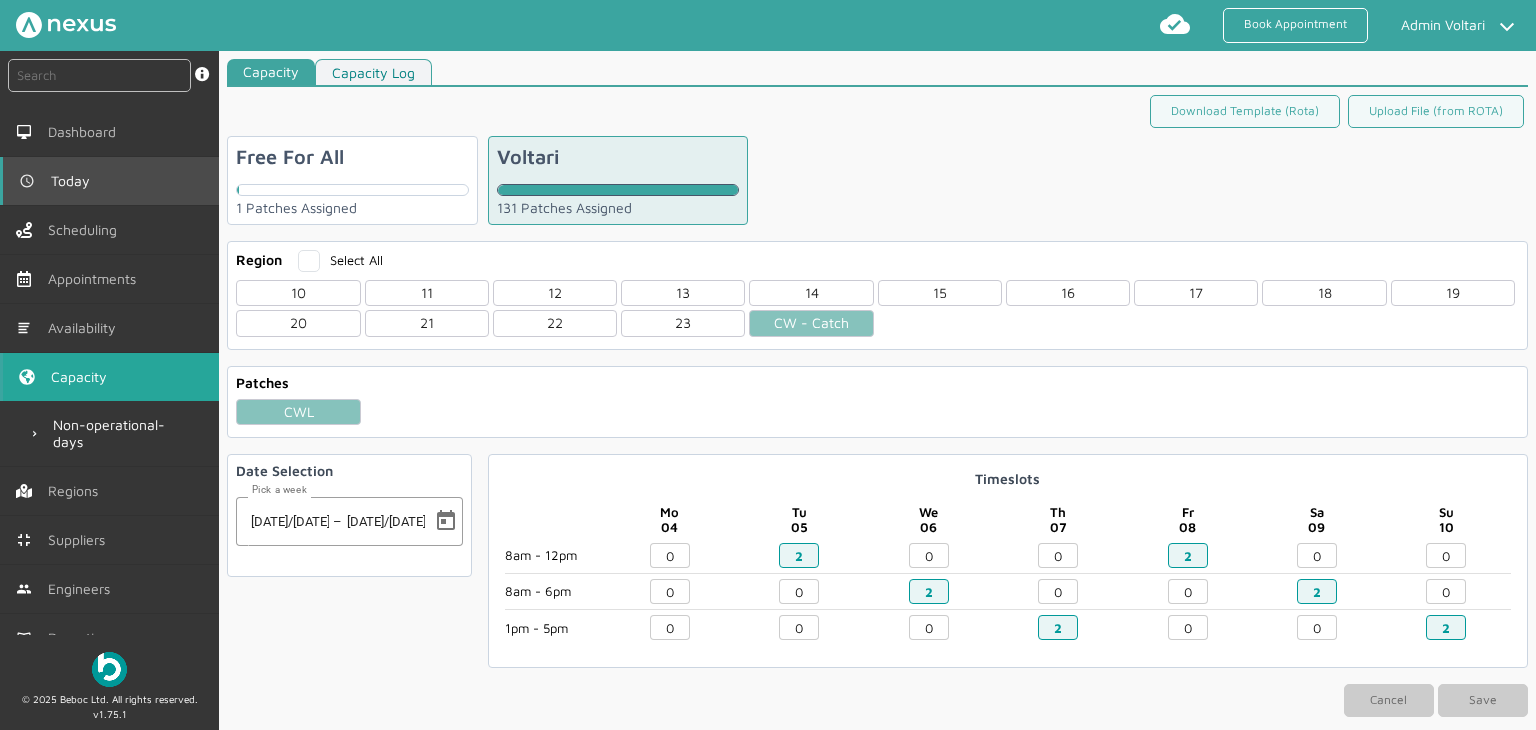click on "Today" 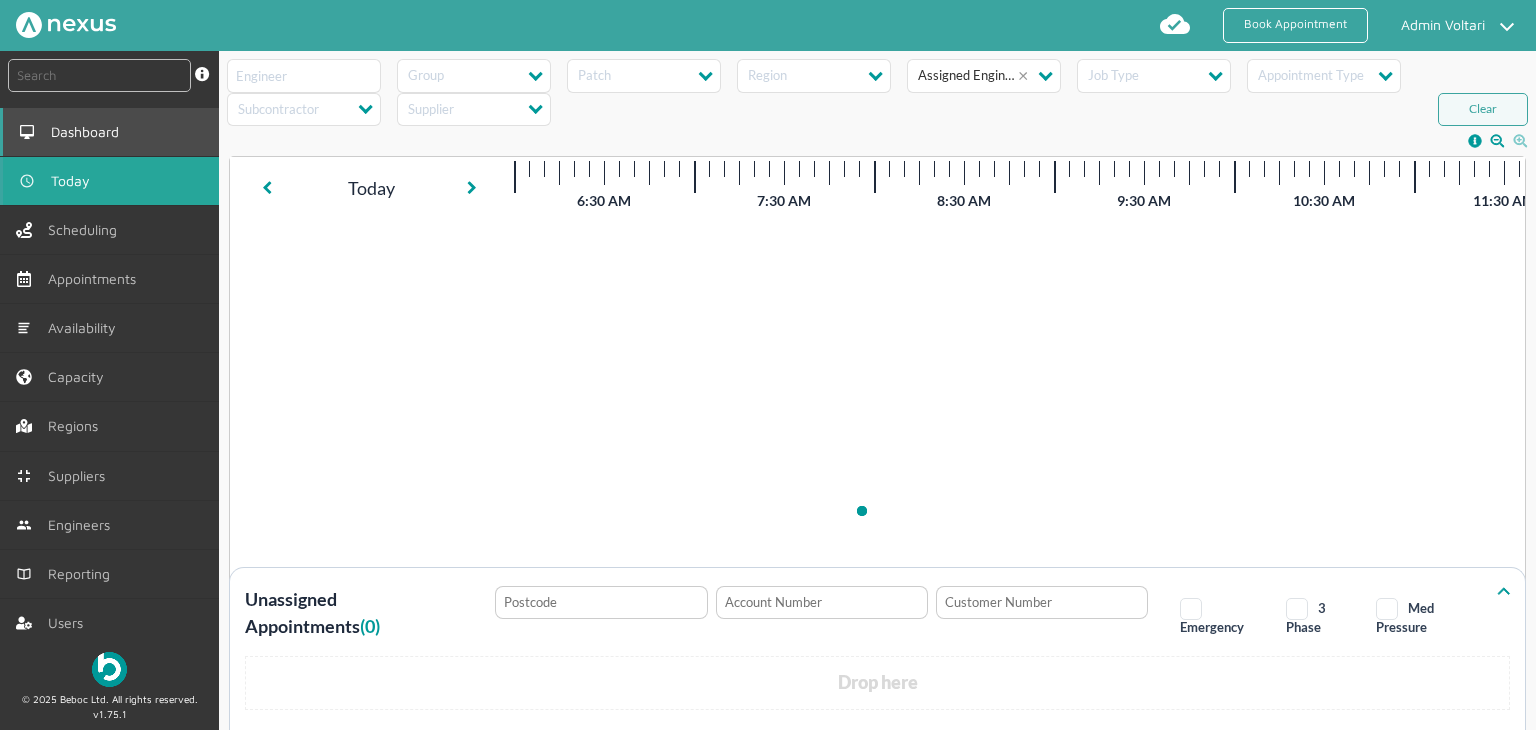 click on "Dashboard" 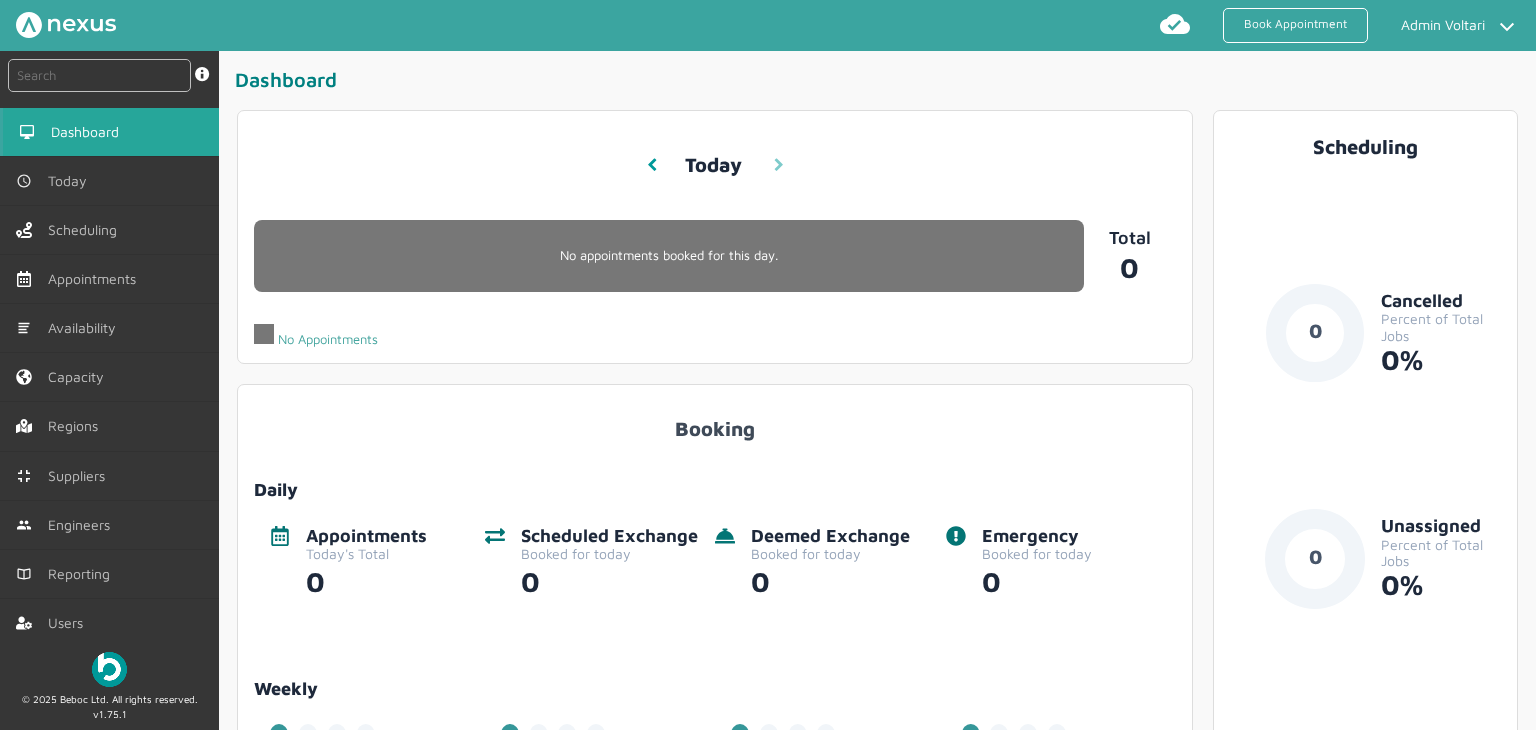 click 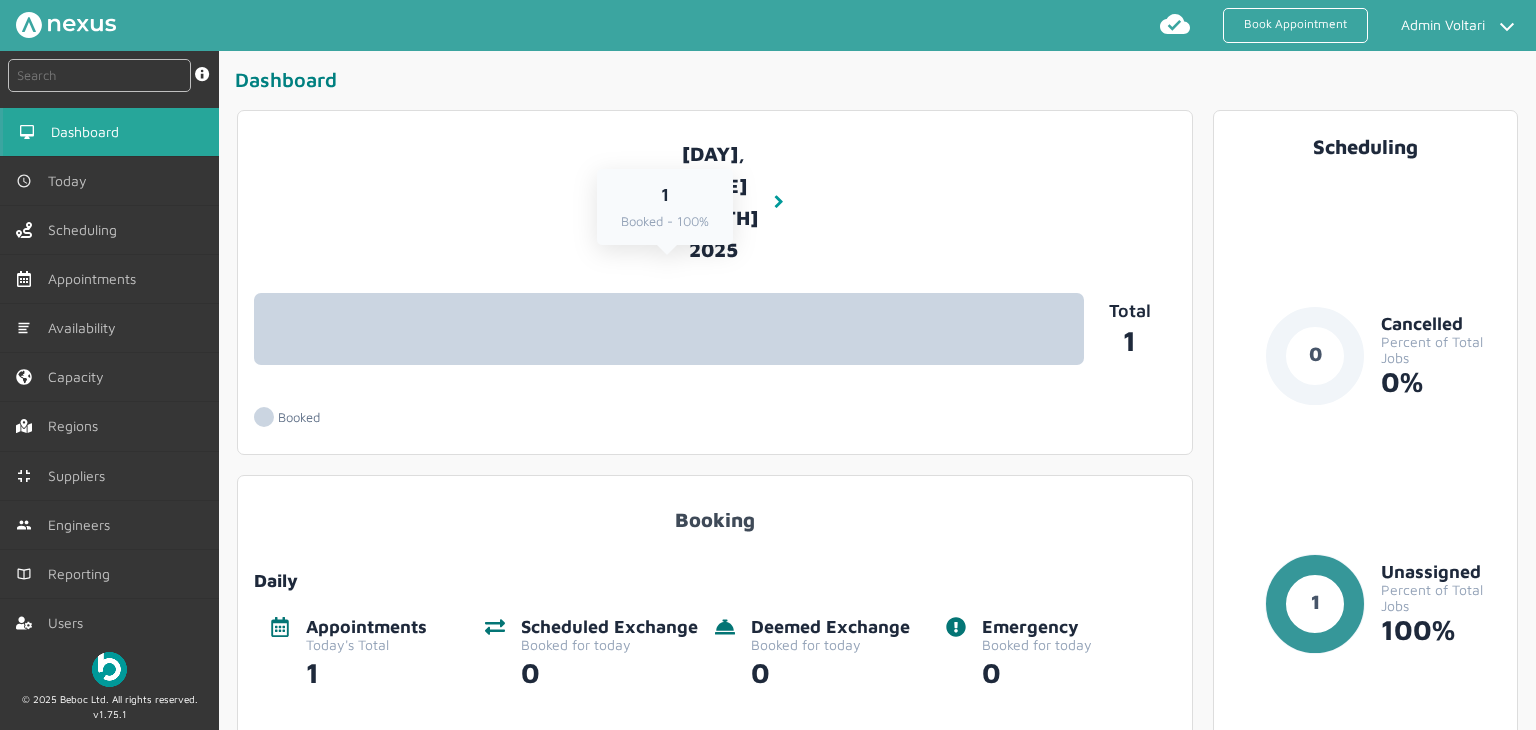 click on "1 Booked - 100%" 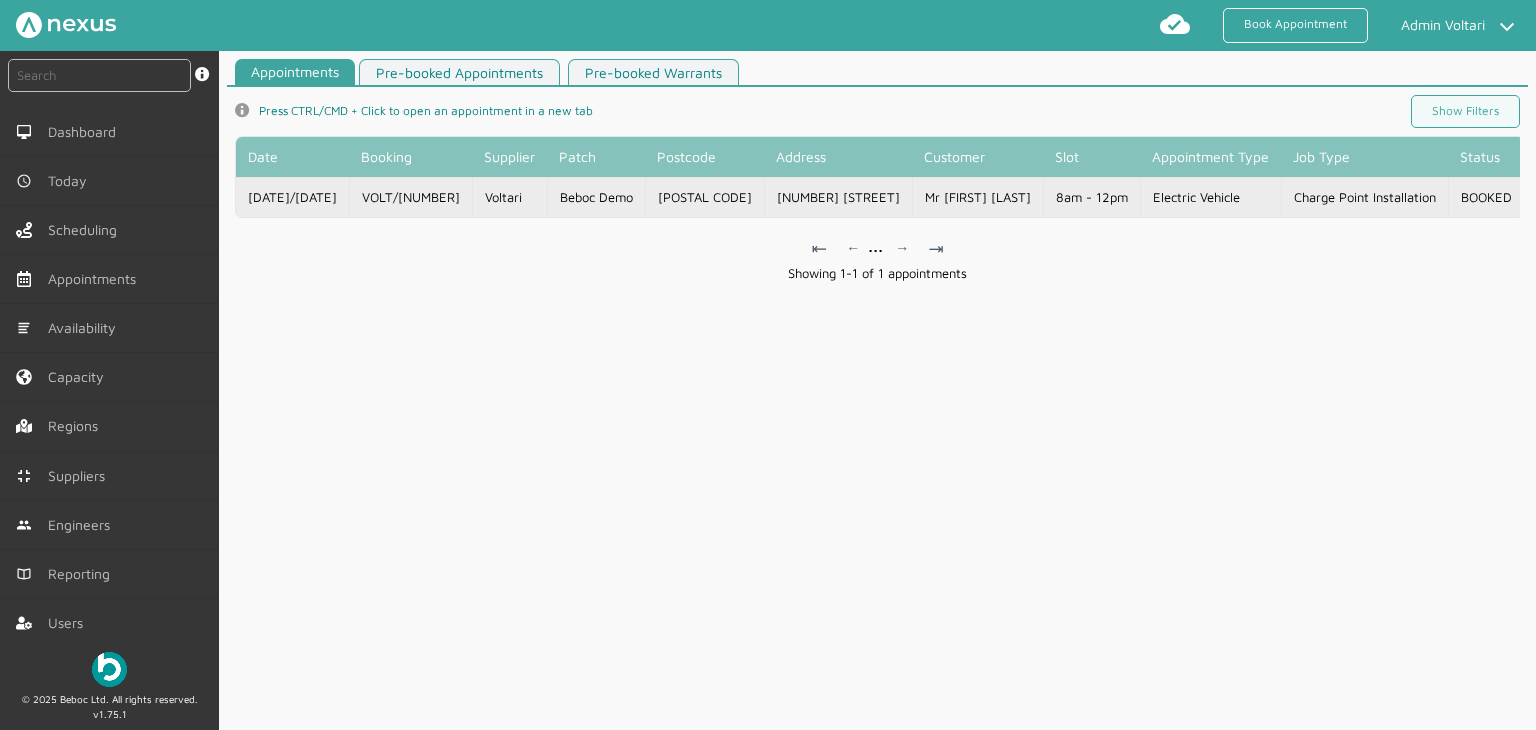 click on "Charge Point Installation" 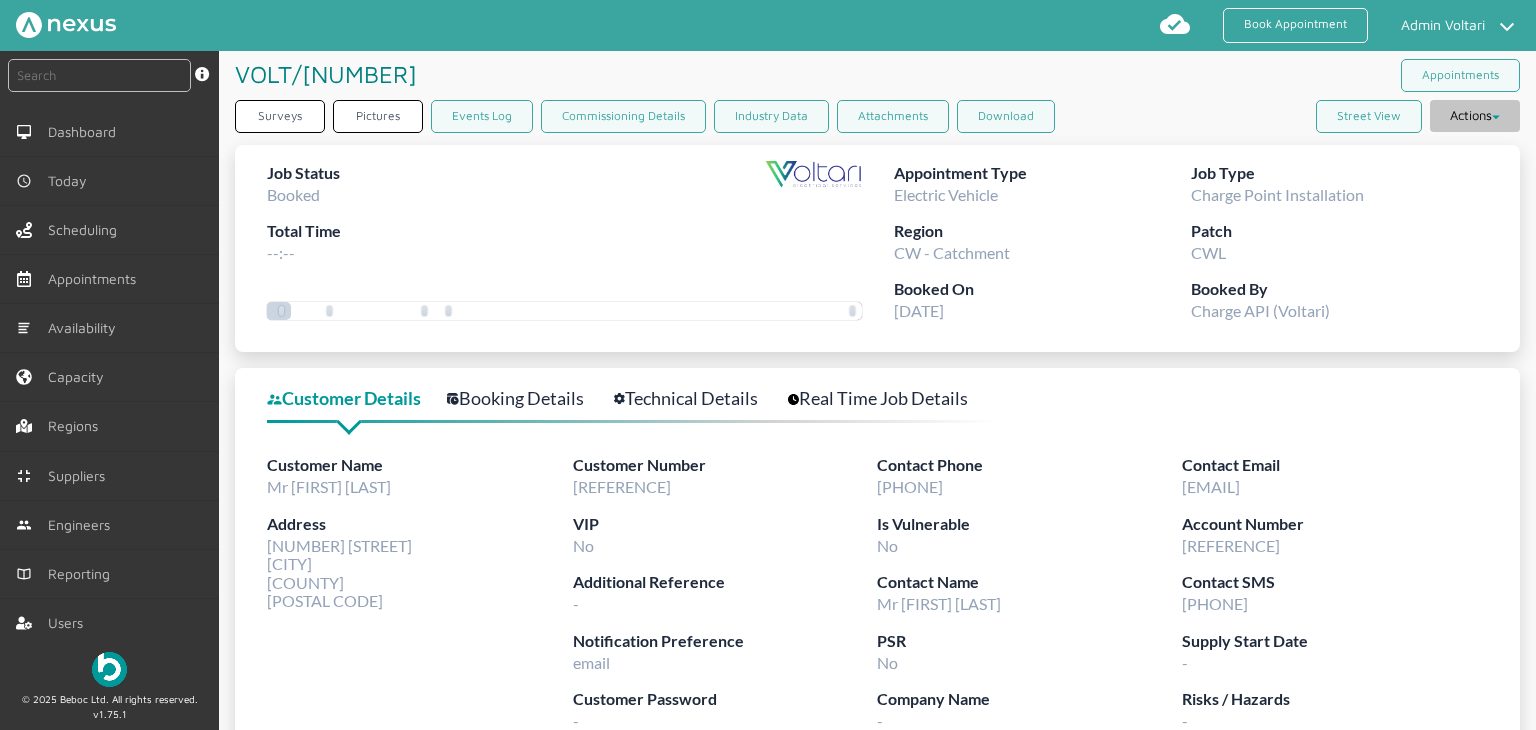 click on "Actions" 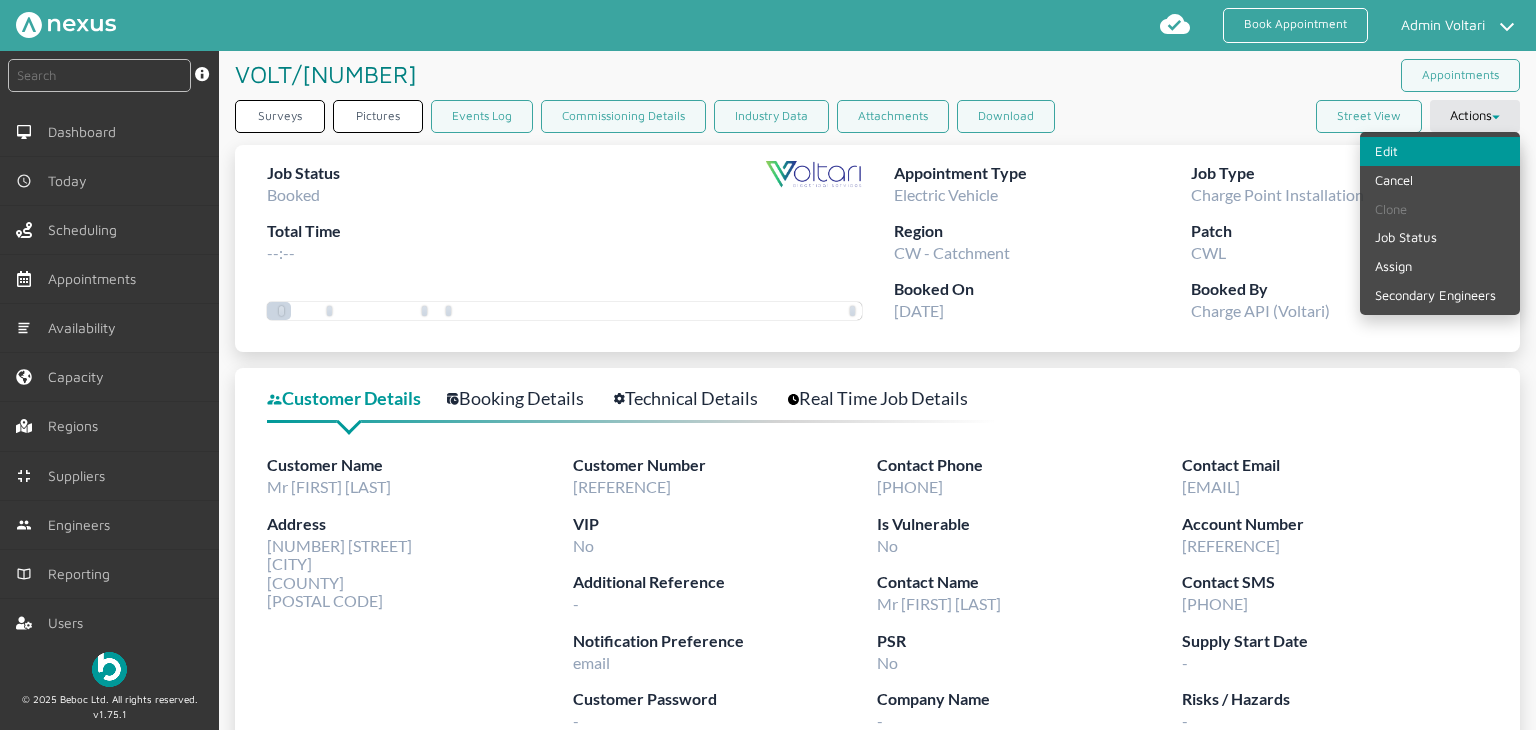 click on "Edit" 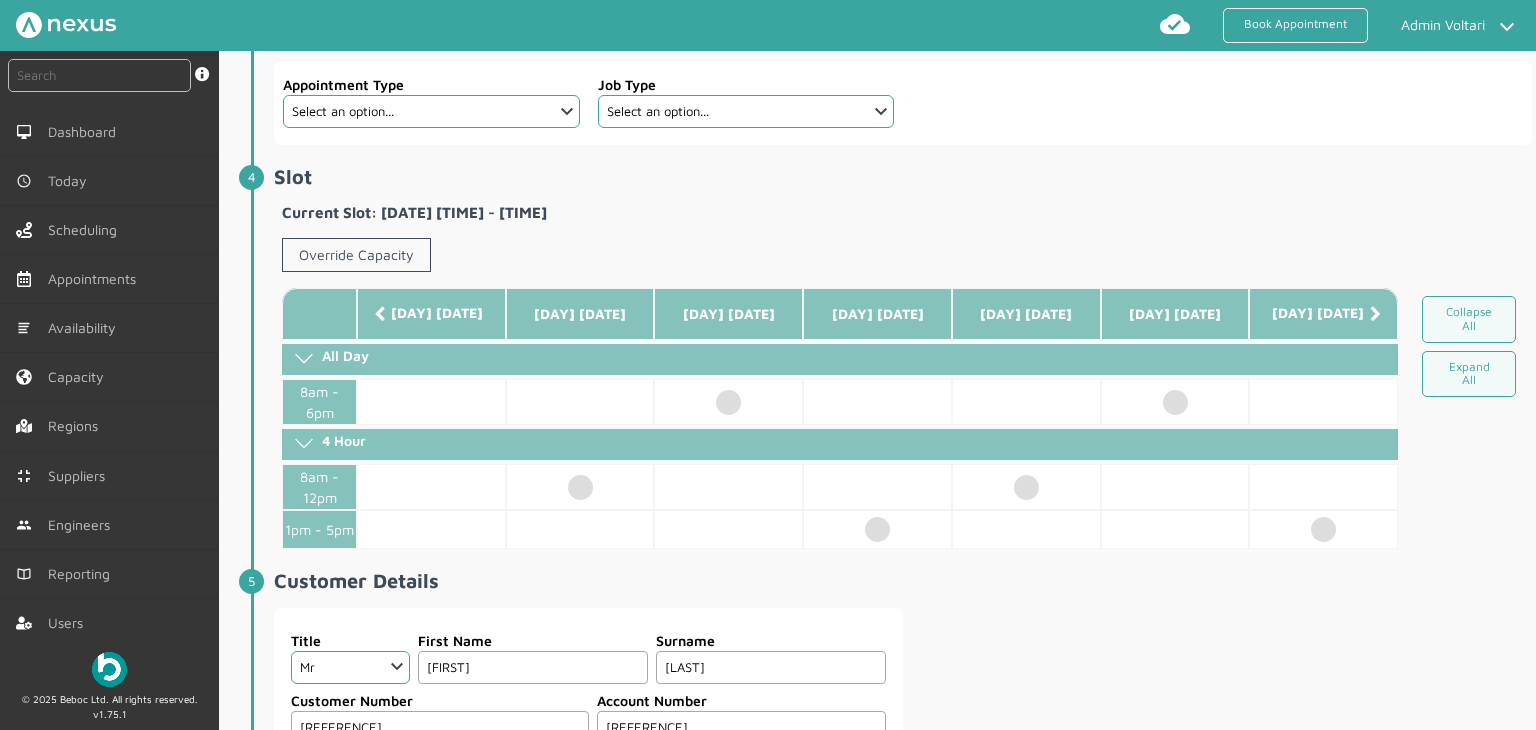 scroll, scrollTop: 700, scrollLeft: 0, axis: vertical 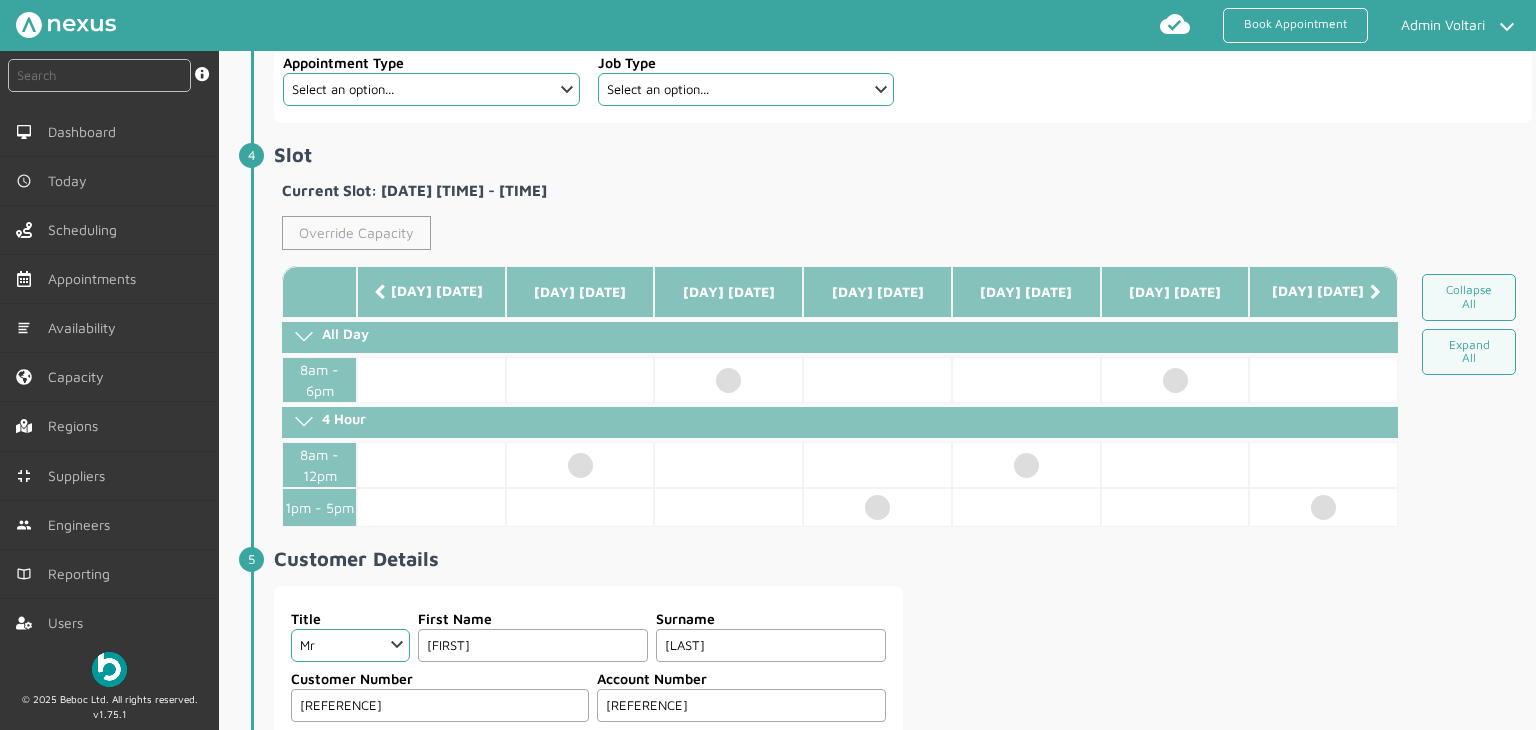 click on "Override Capacity" 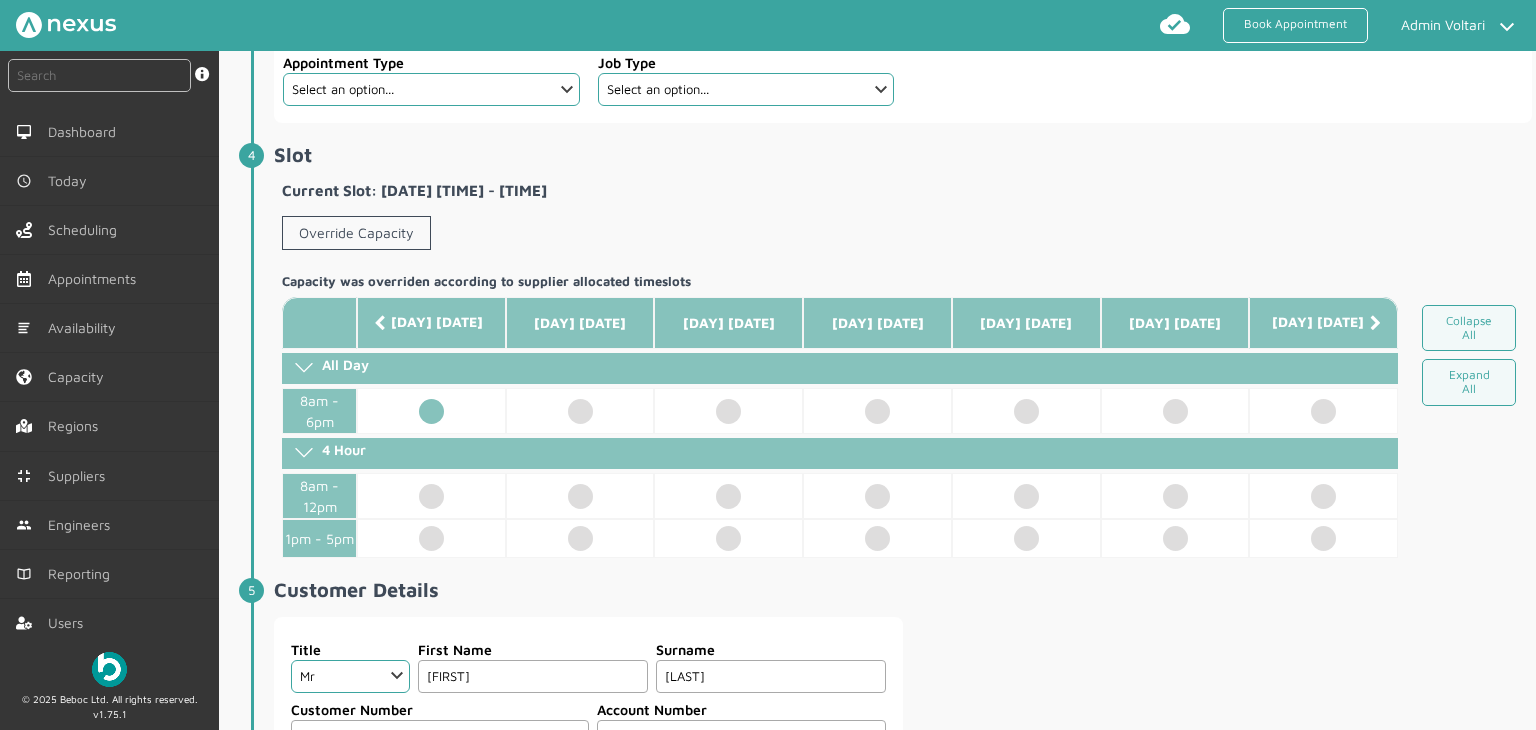 click 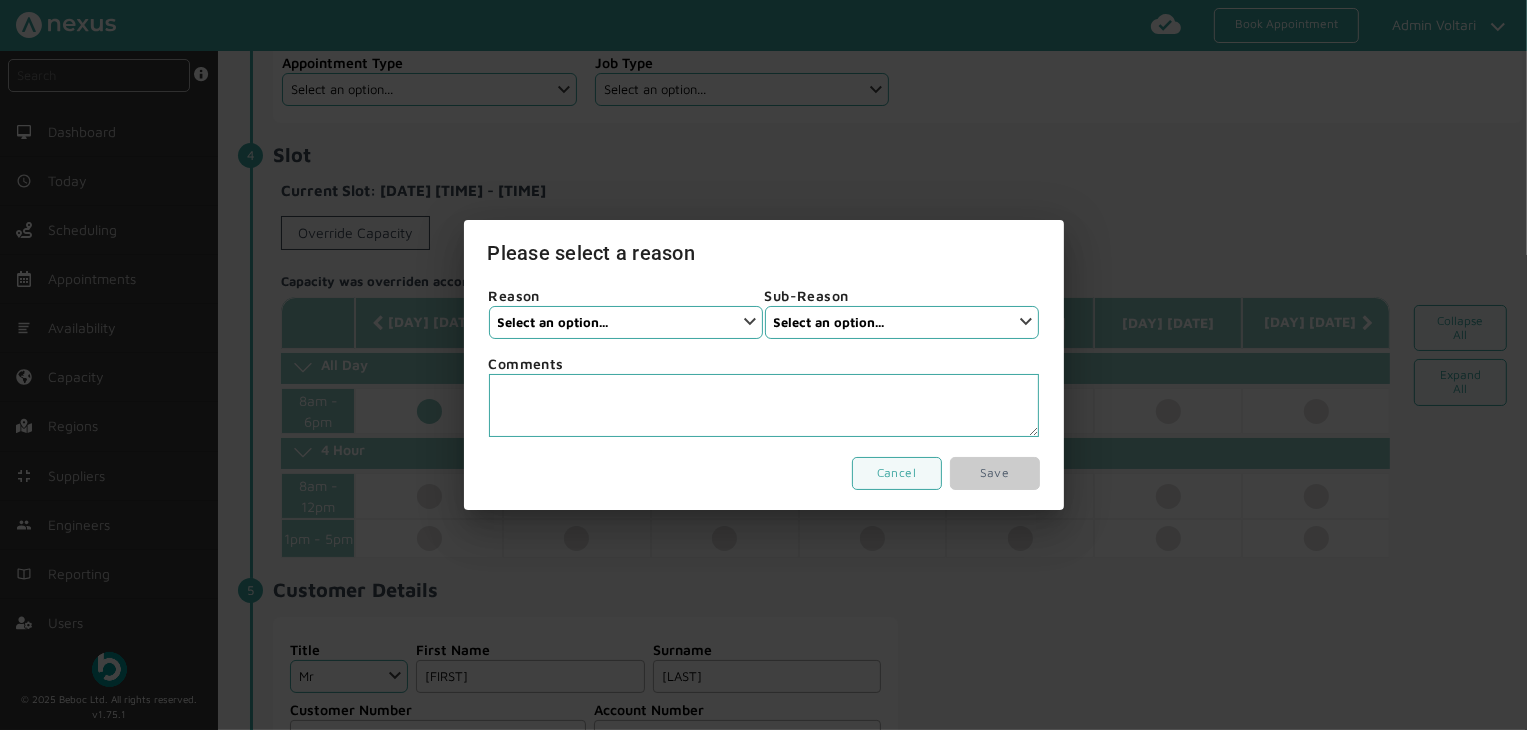click on "Select an option... Supplier Cancellation None Installer Cancellation Customer Cancellation" at bounding box center (626, 322) 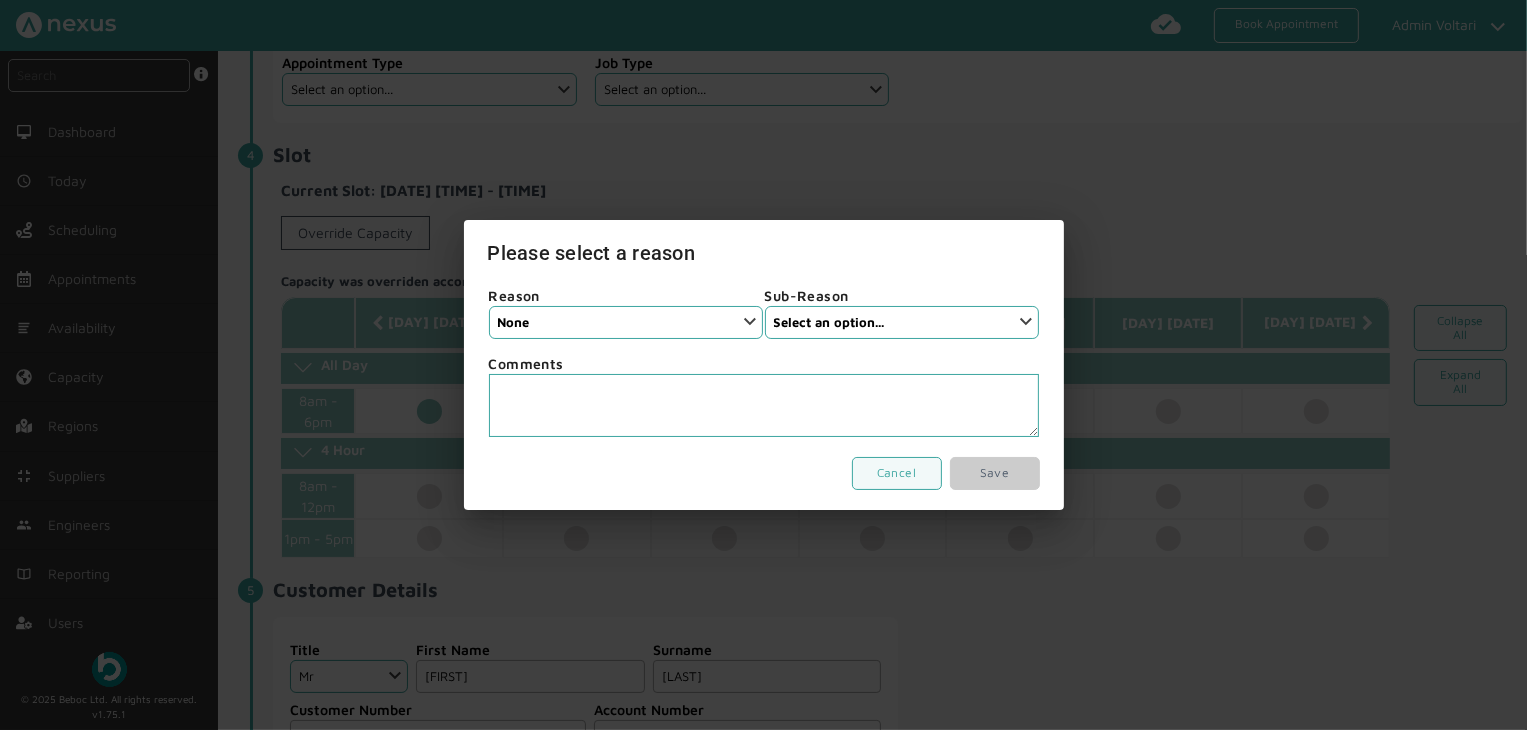 click on "Select an option... Supplier Cancellation None Installer Cancellation Customer Cancellation" at bounding box center (626, 322) 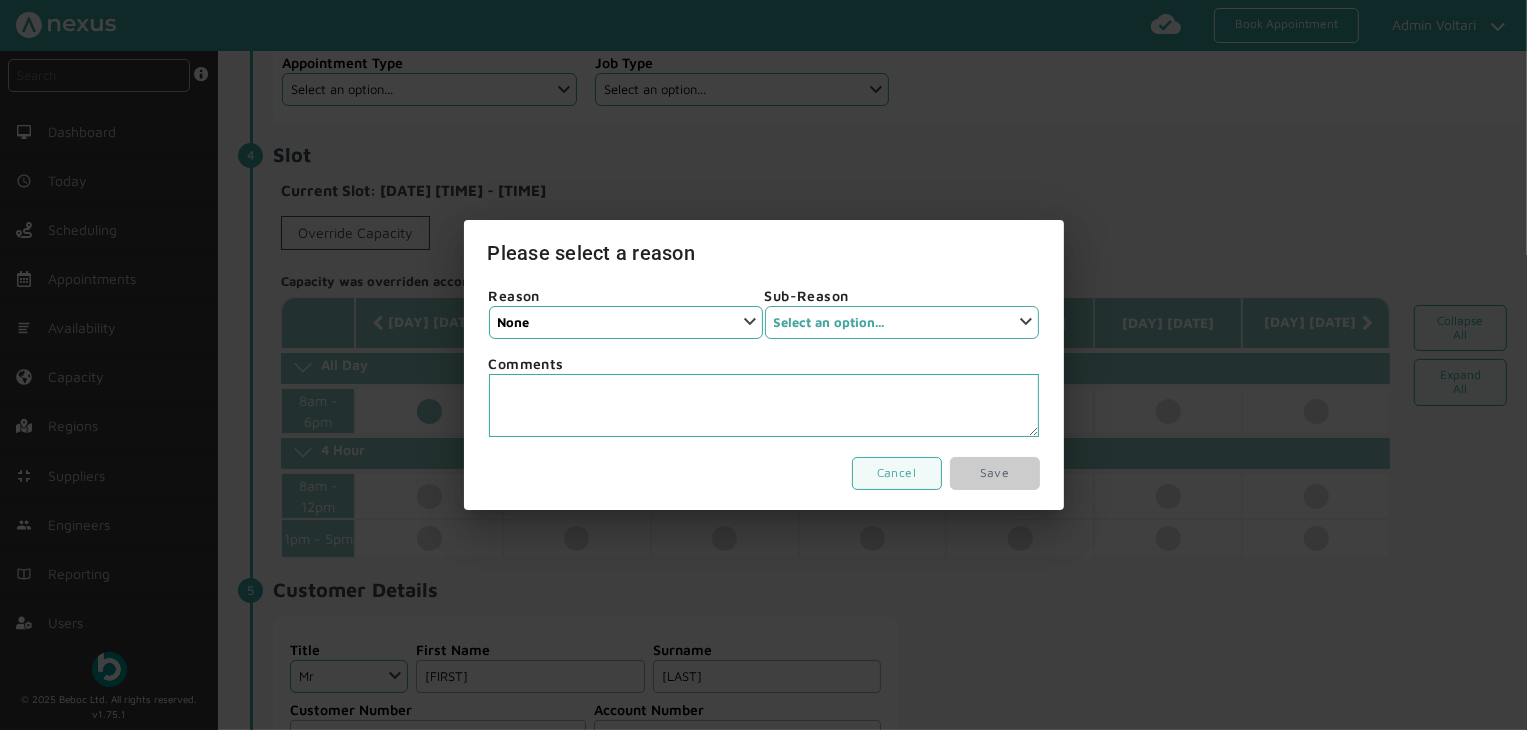 drag, startPoint x: 803, startPoint y: 319, endPoint x: 807, endPoint y: 335, distance: 16.492422 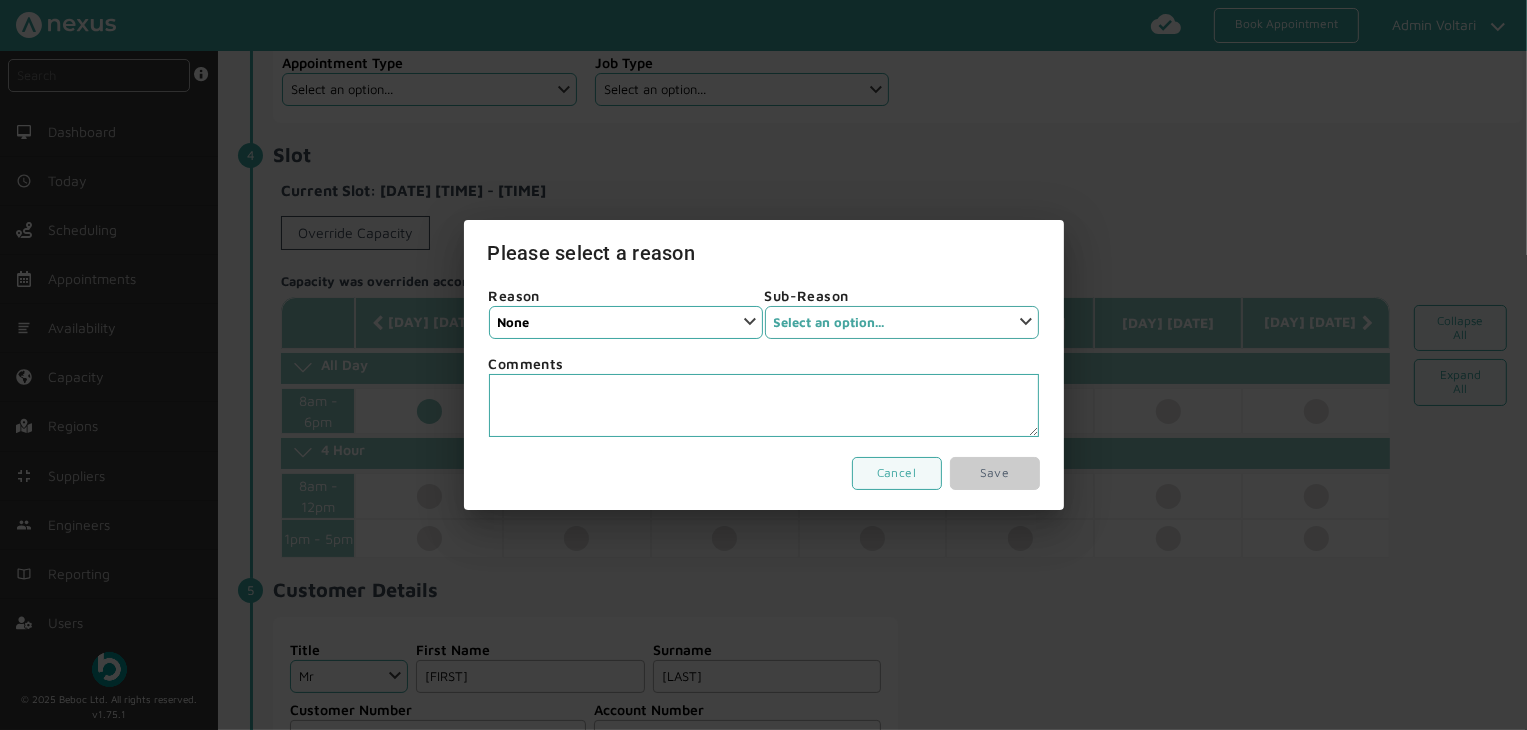 click on "Select an option... None" at bounding box center (902, 322) 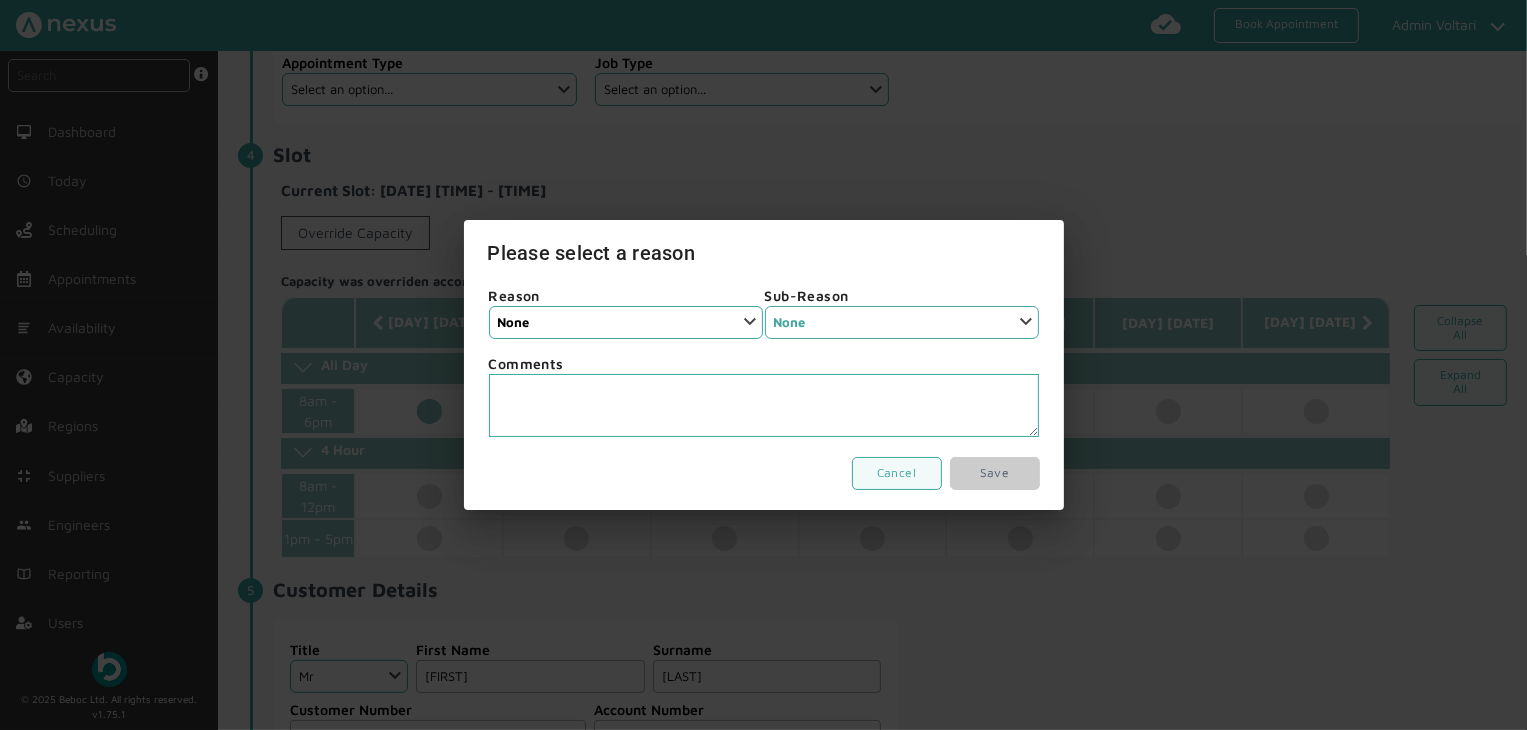 click on "Select an option... None" at bounding box center (902, 322) 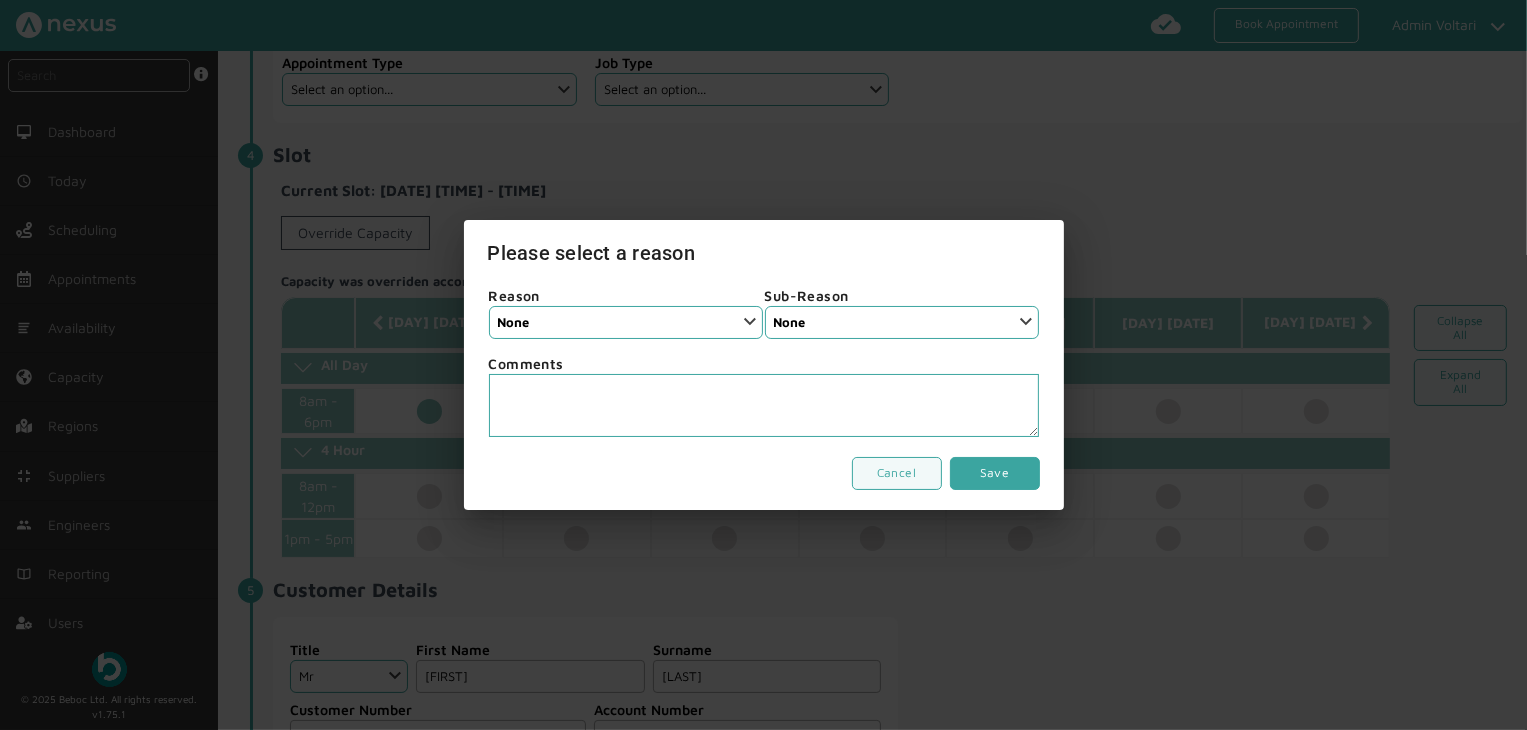 click on "Save" at bounding box center (995, 473) 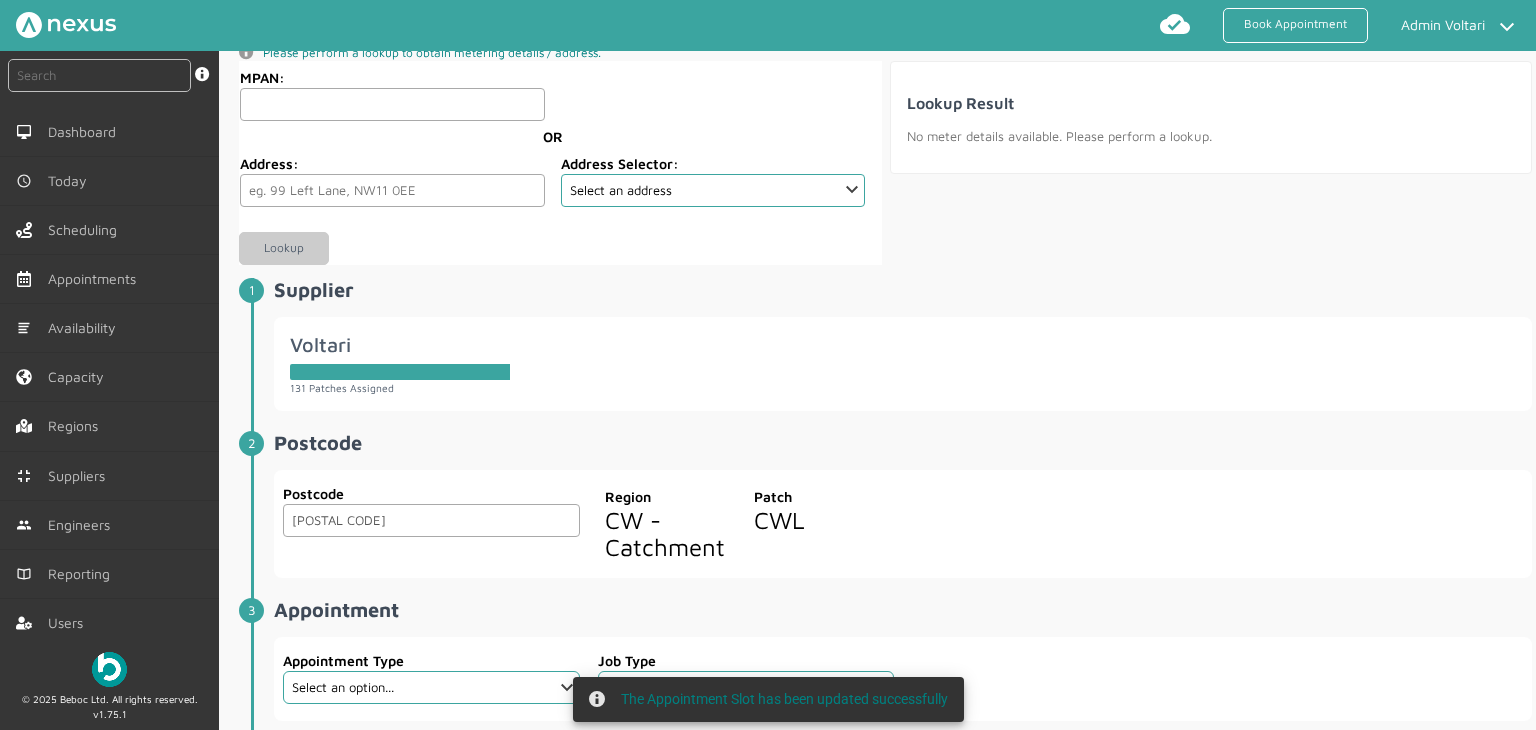 scroll, scrollTop: 0, scrollLeft: 0, axis: both 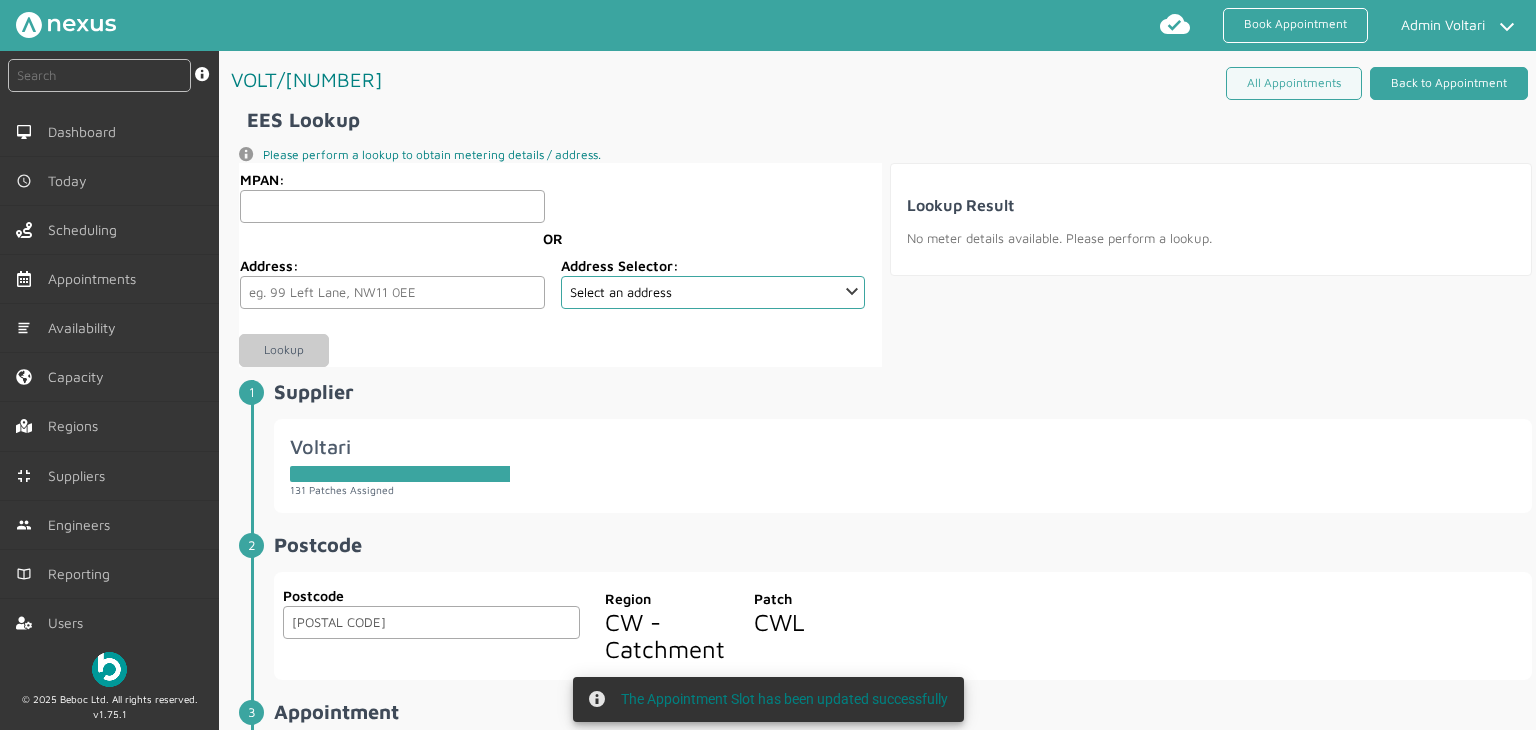 click on "Back to Appointment" 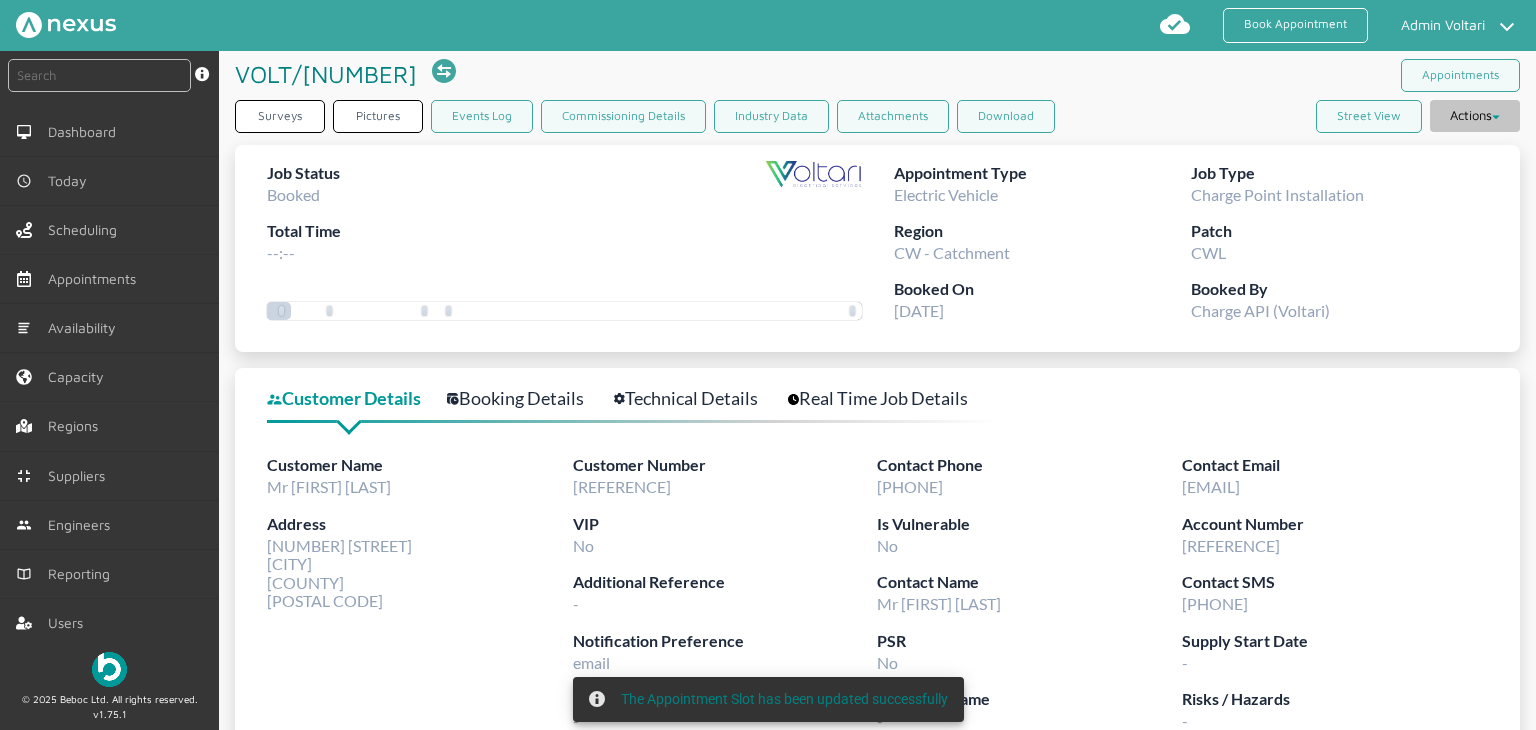 click on "Actions" 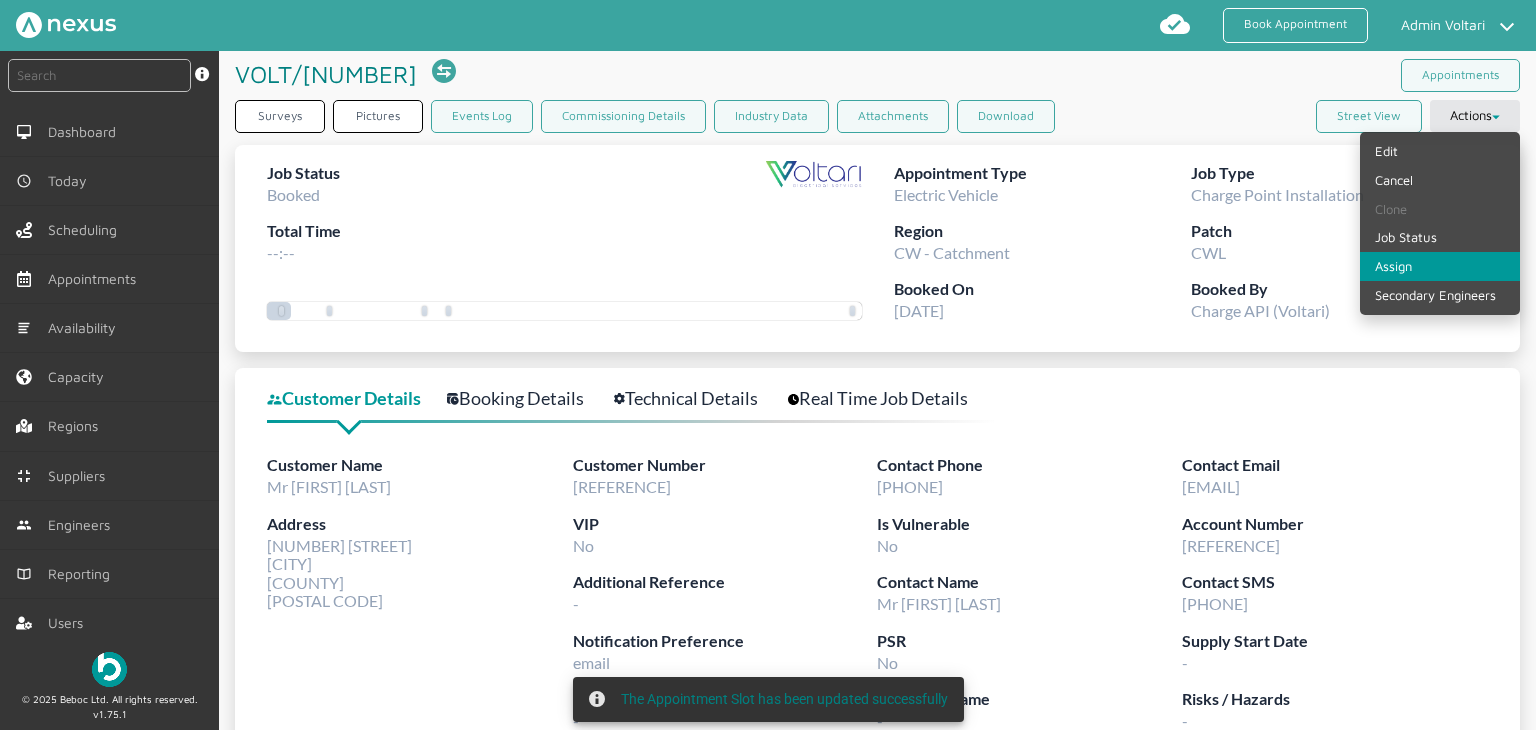 click on "Assign" 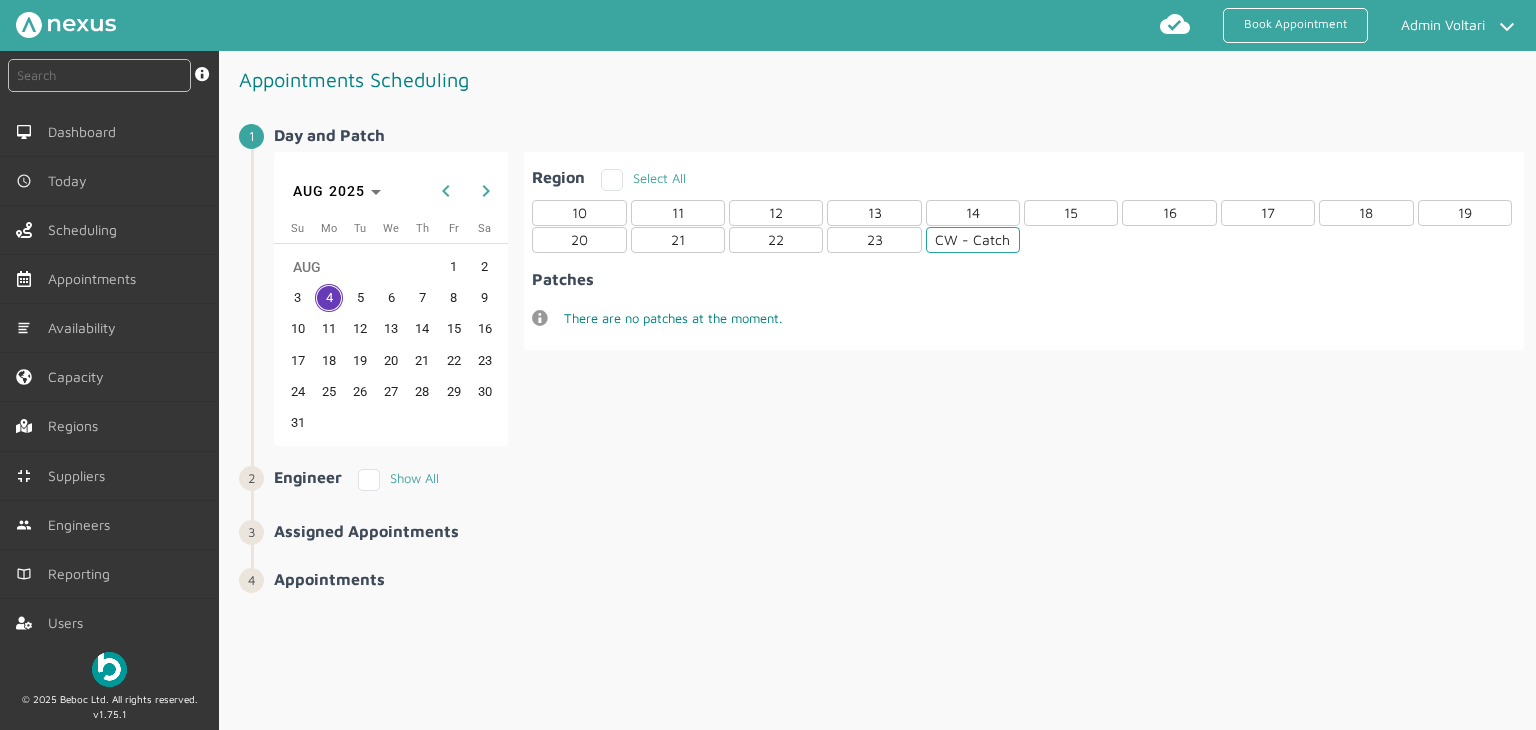 click on "CW - Catch" 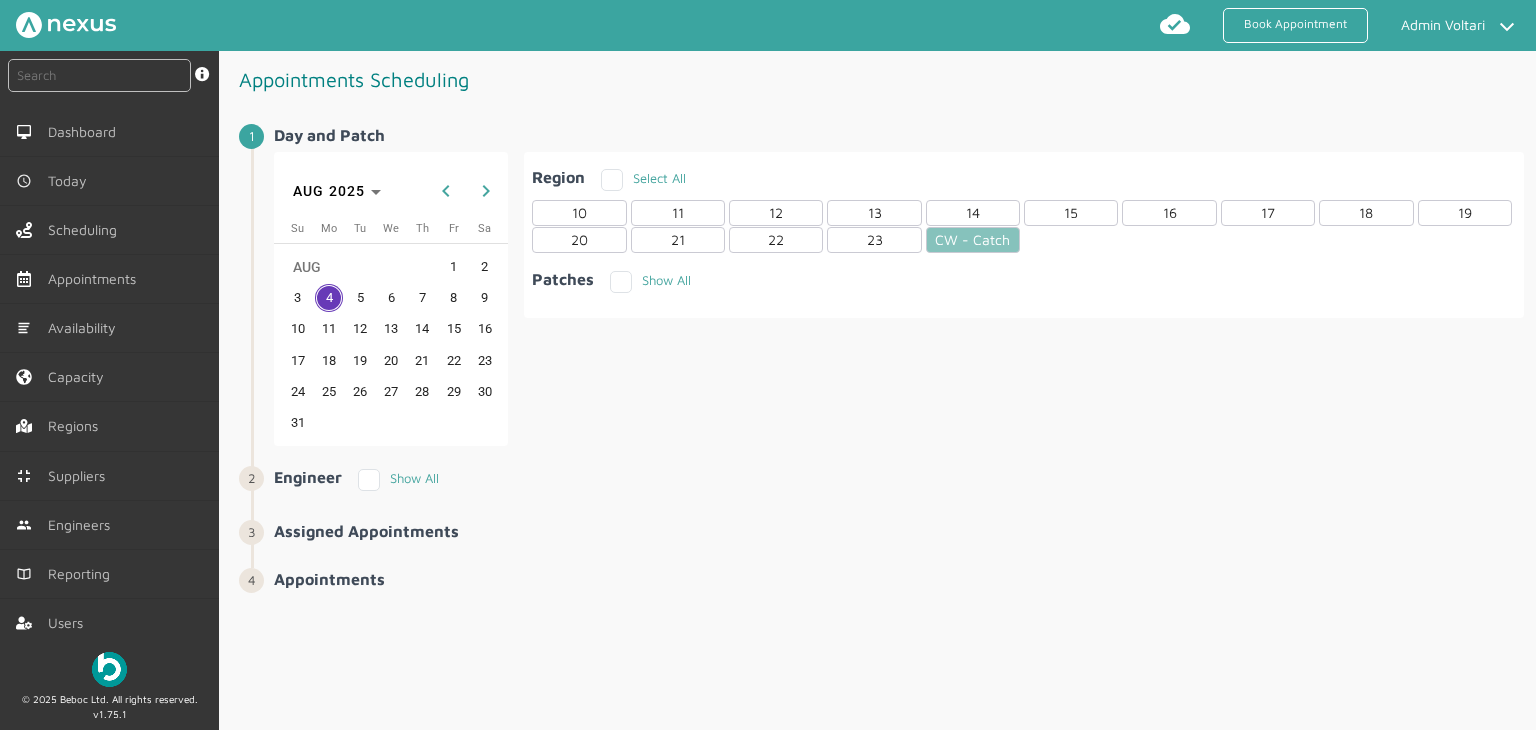 click on "Show All" 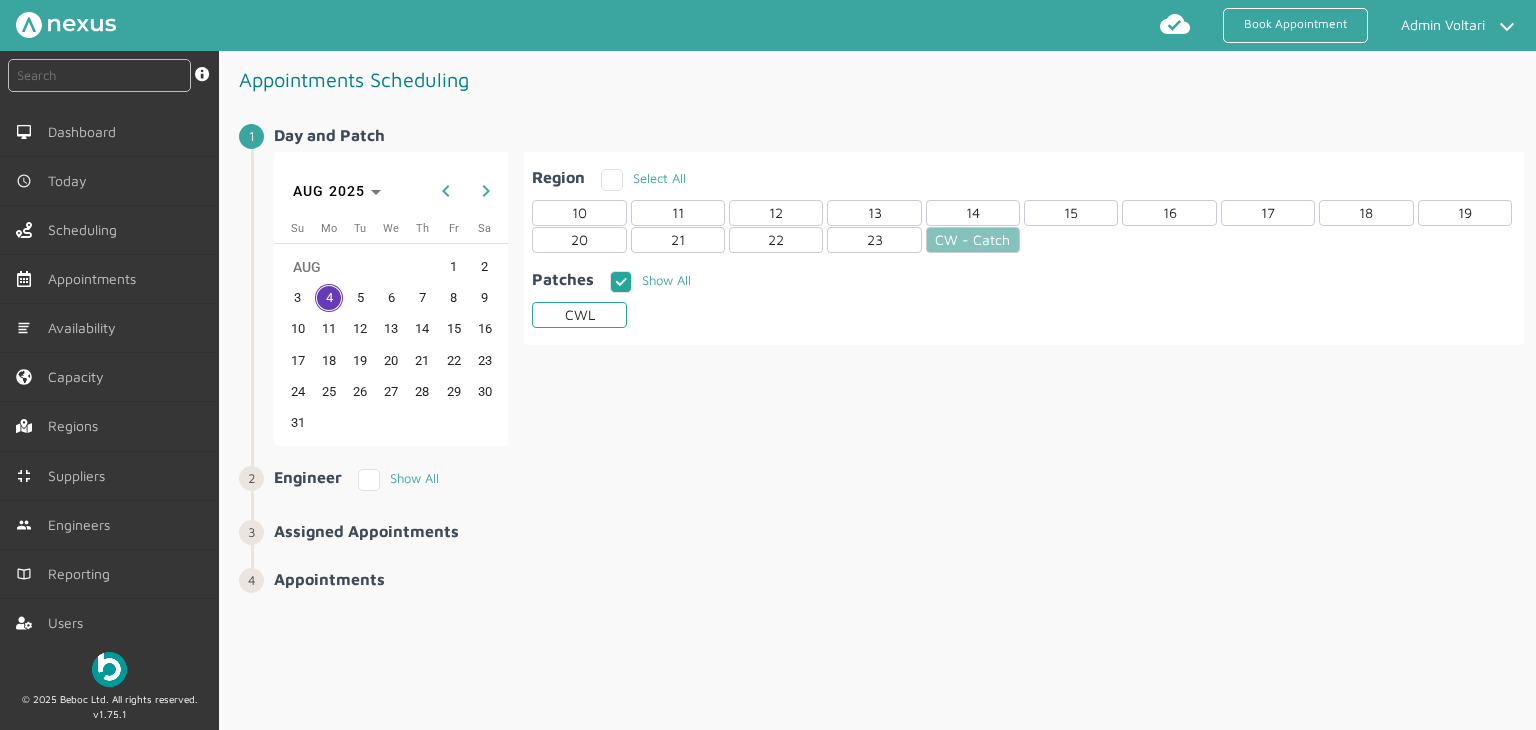 click on "CWL" 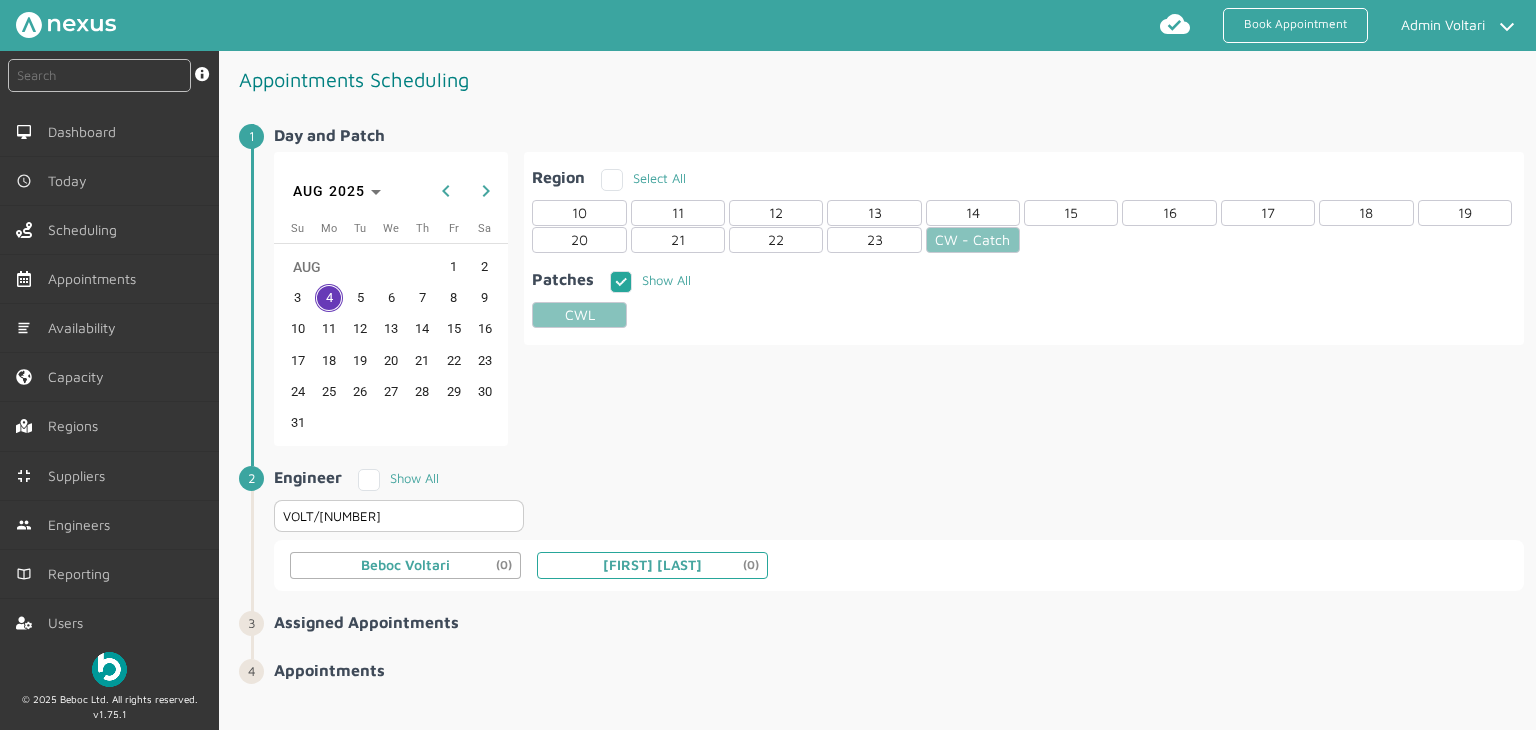 click on "[FIRST] [LAST] (0)" 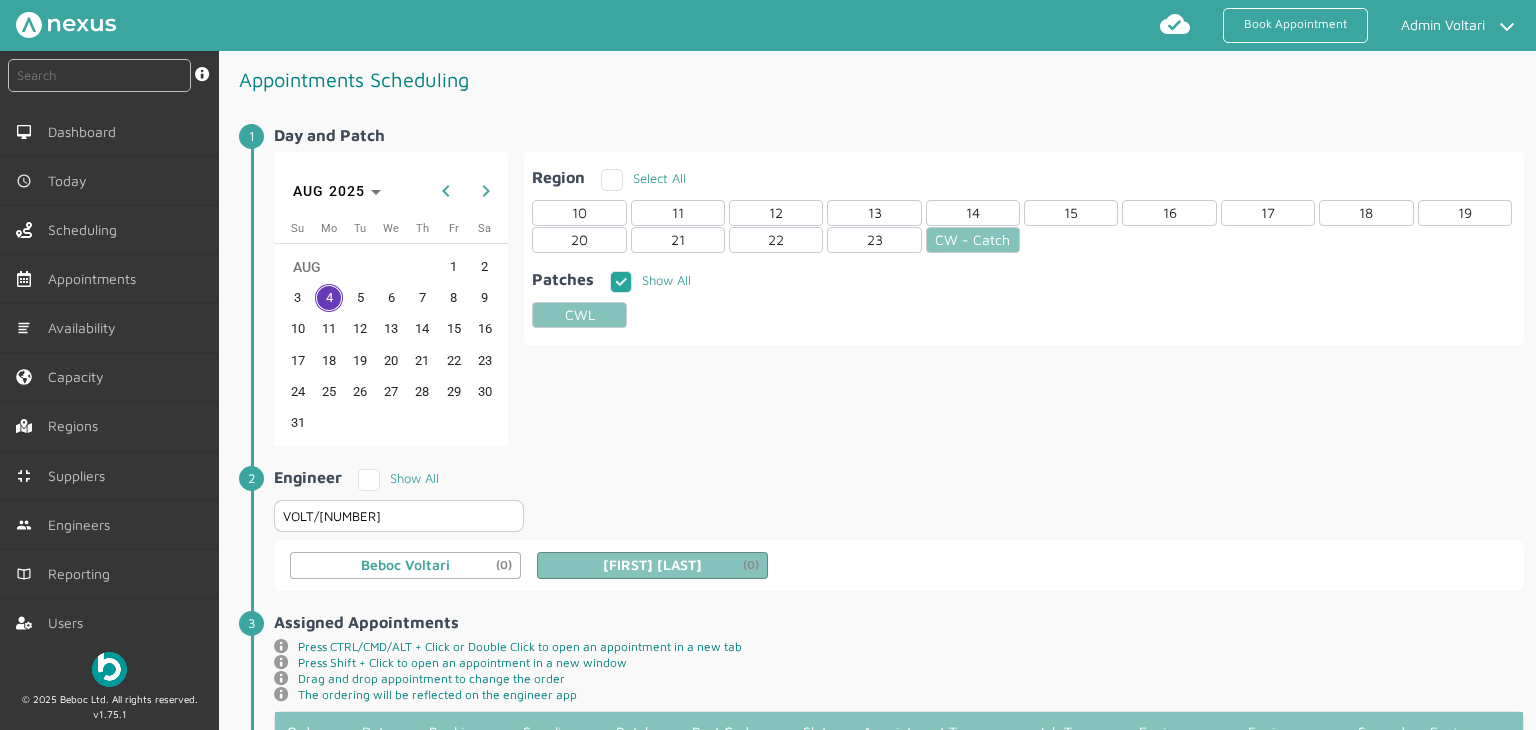 scroll, scrollTop: 340, scrollLeft: 0, axis: vertical 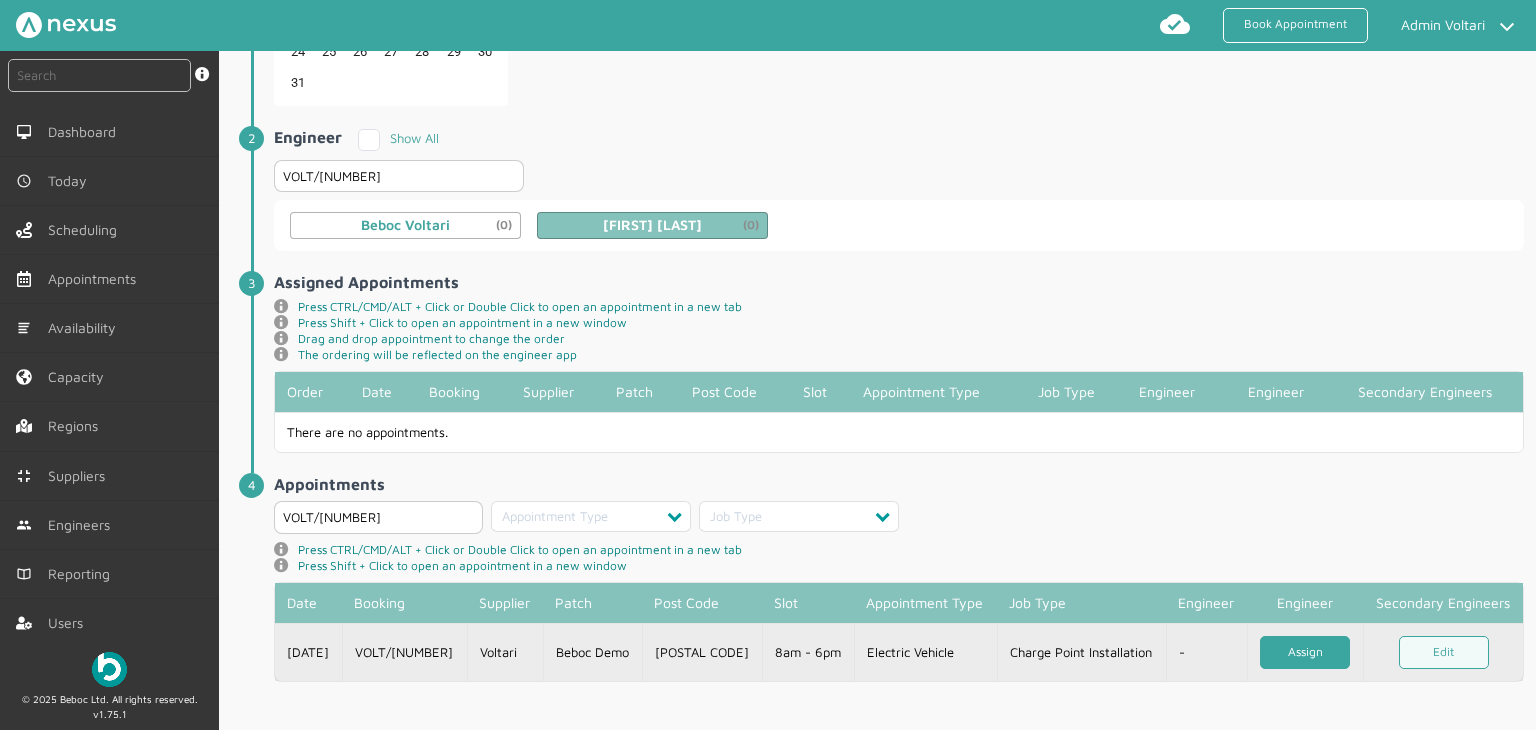 click on "Assign" 